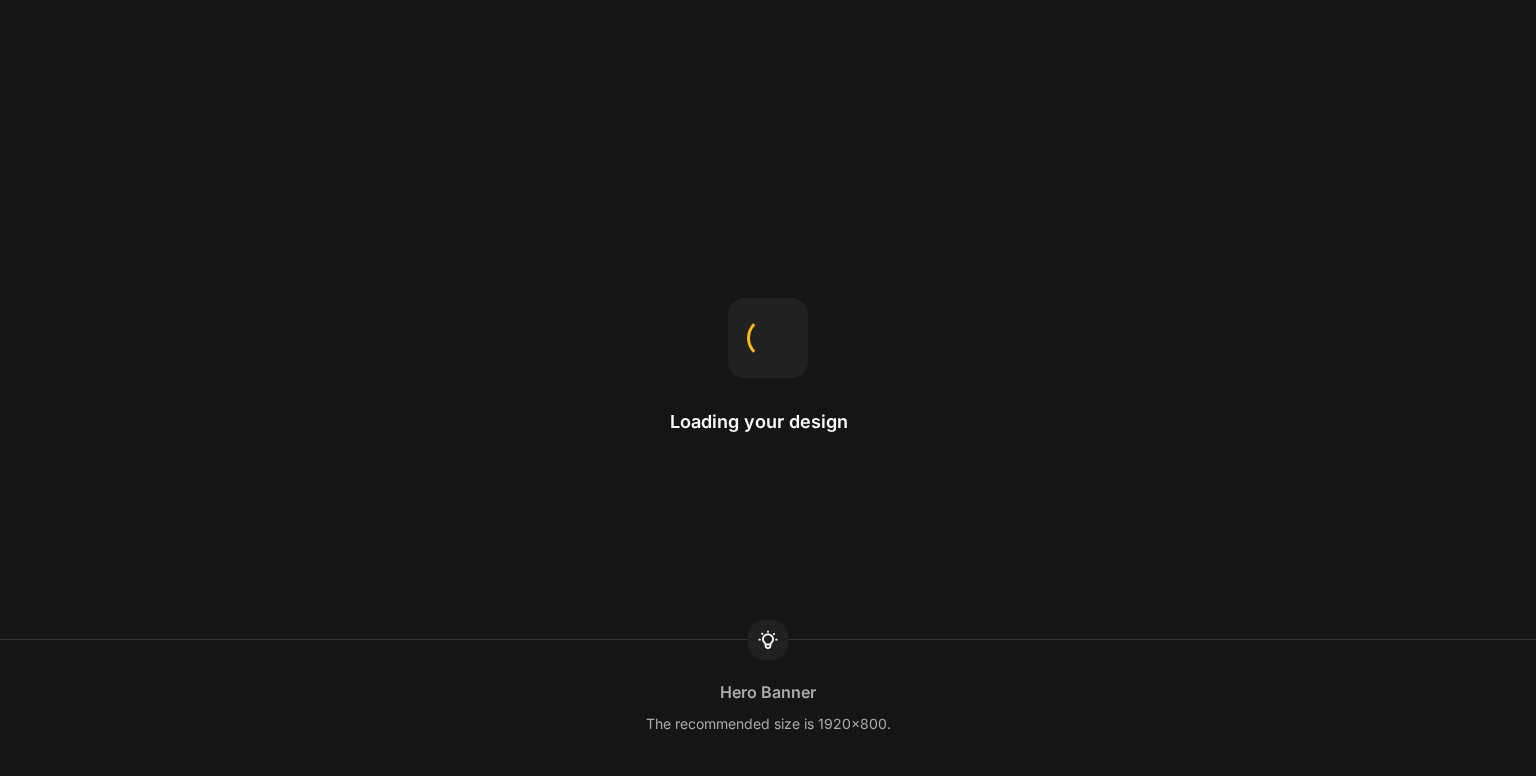 scroll, scrollTop: 0, scrollLeft: 0, axis: both 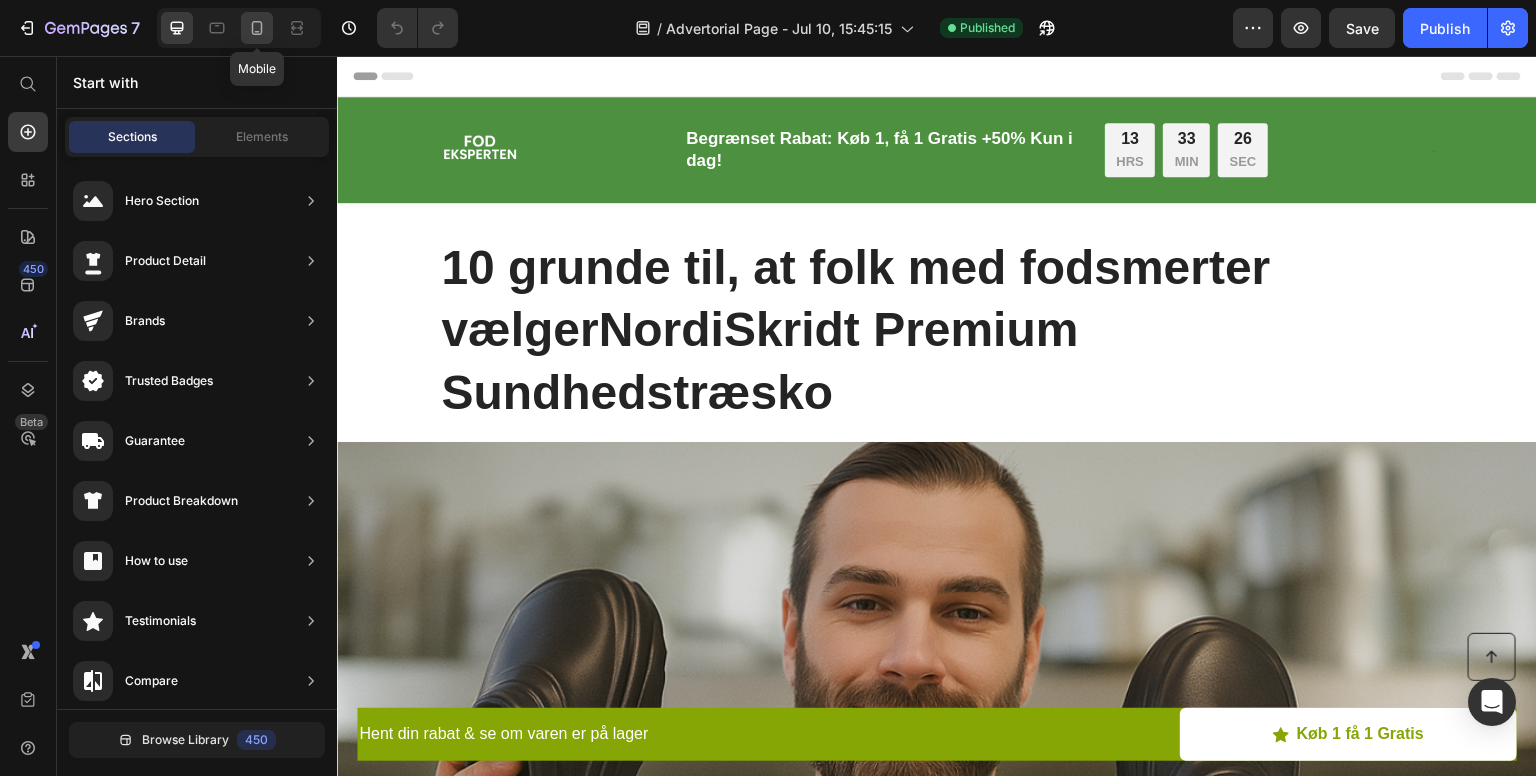 click 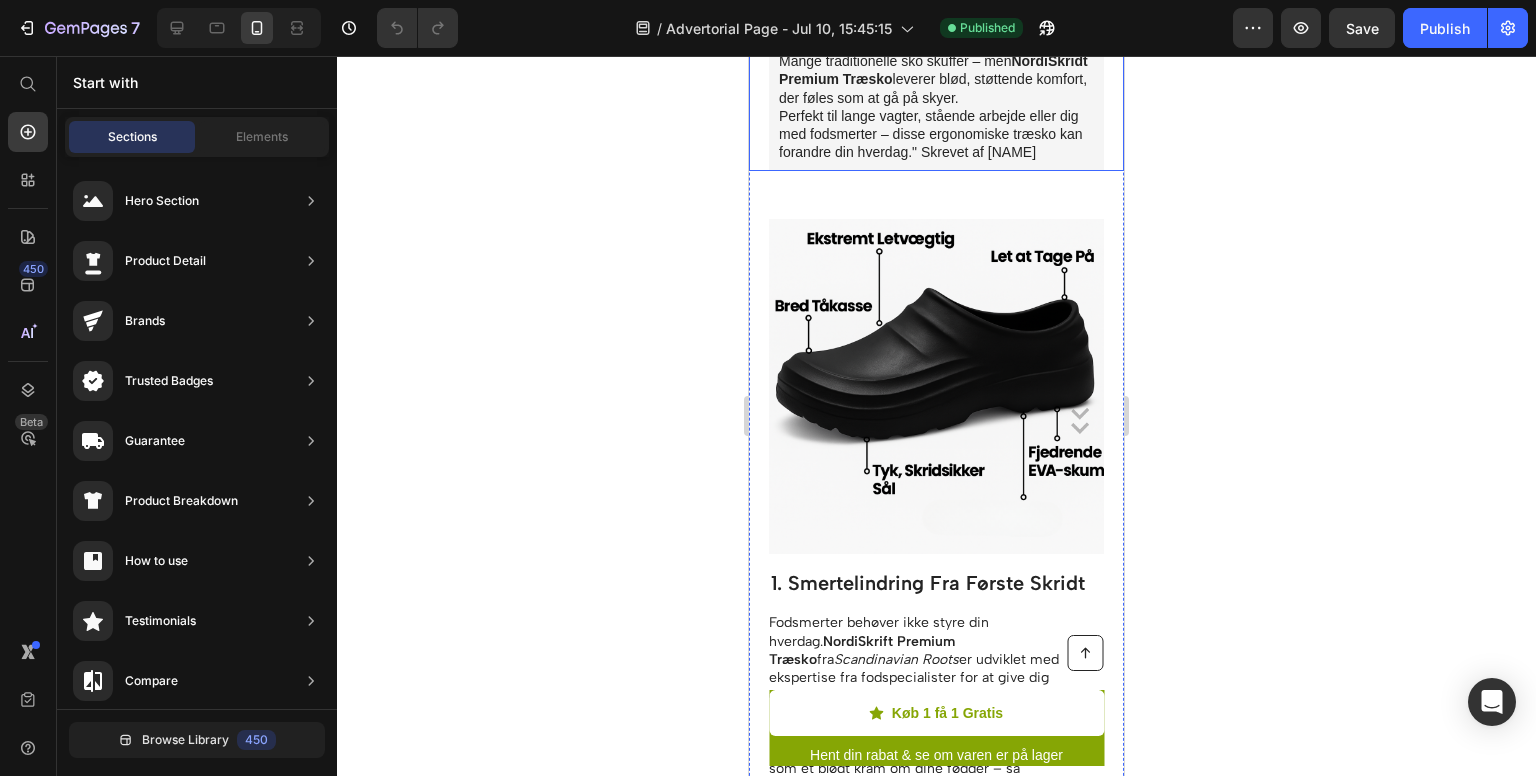 scroll, scrollTop: 792, scrollLeft: 0, axis: vertical 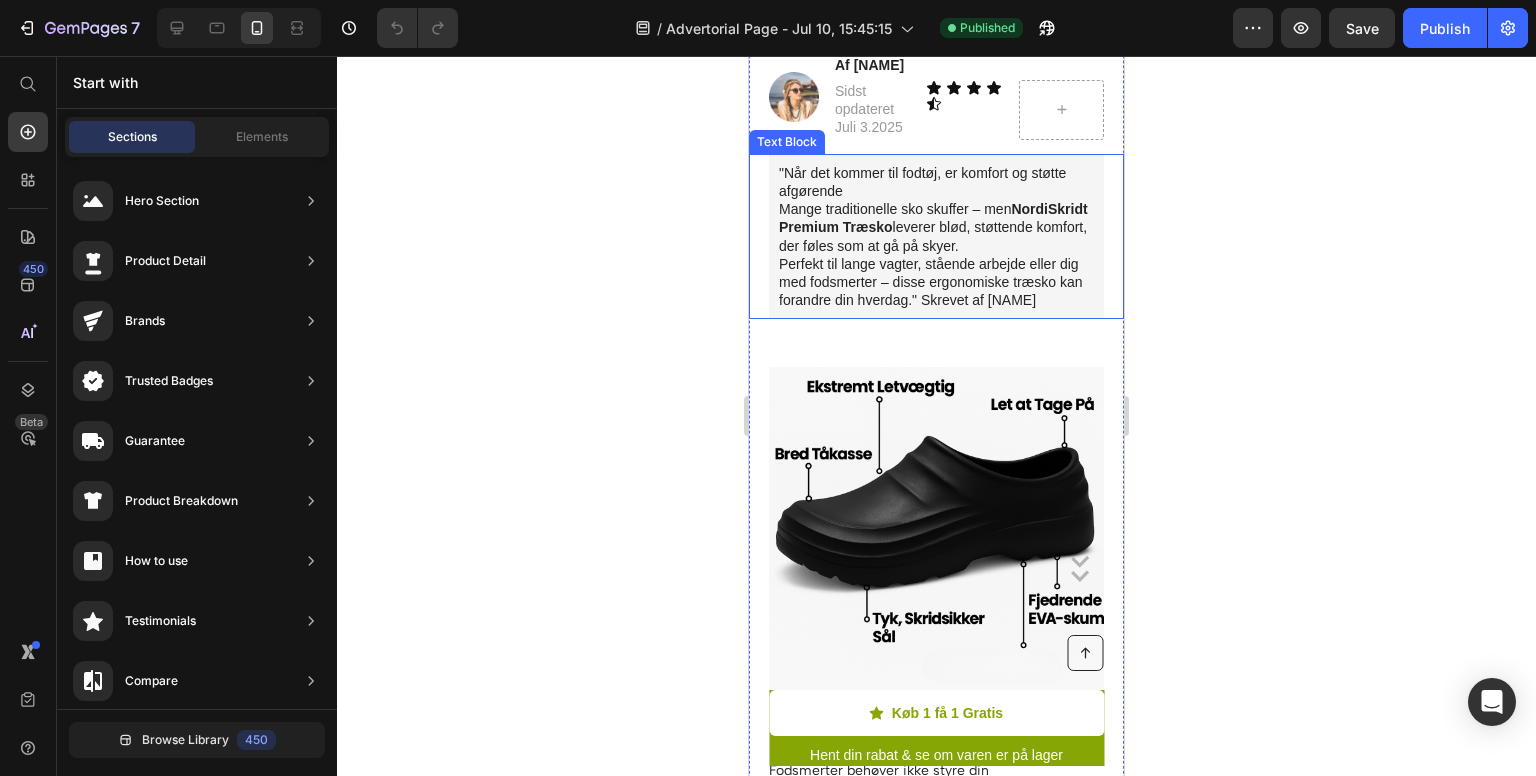 click on "NordiSkridt Premium Træsko" at bounding box center [933, 218] 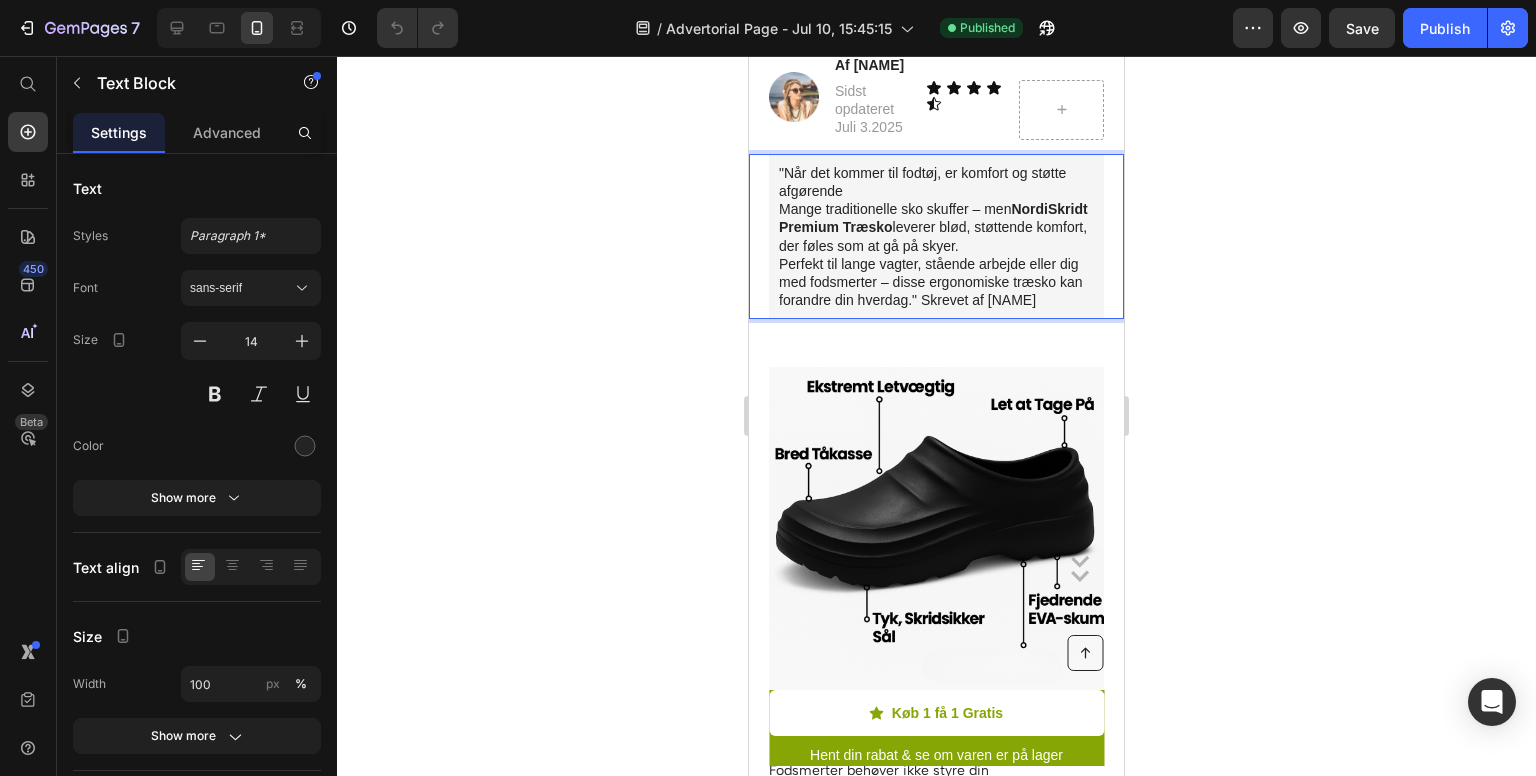 click on "NordiSkridt Premium Træsko" at bounding box center (933, 218) 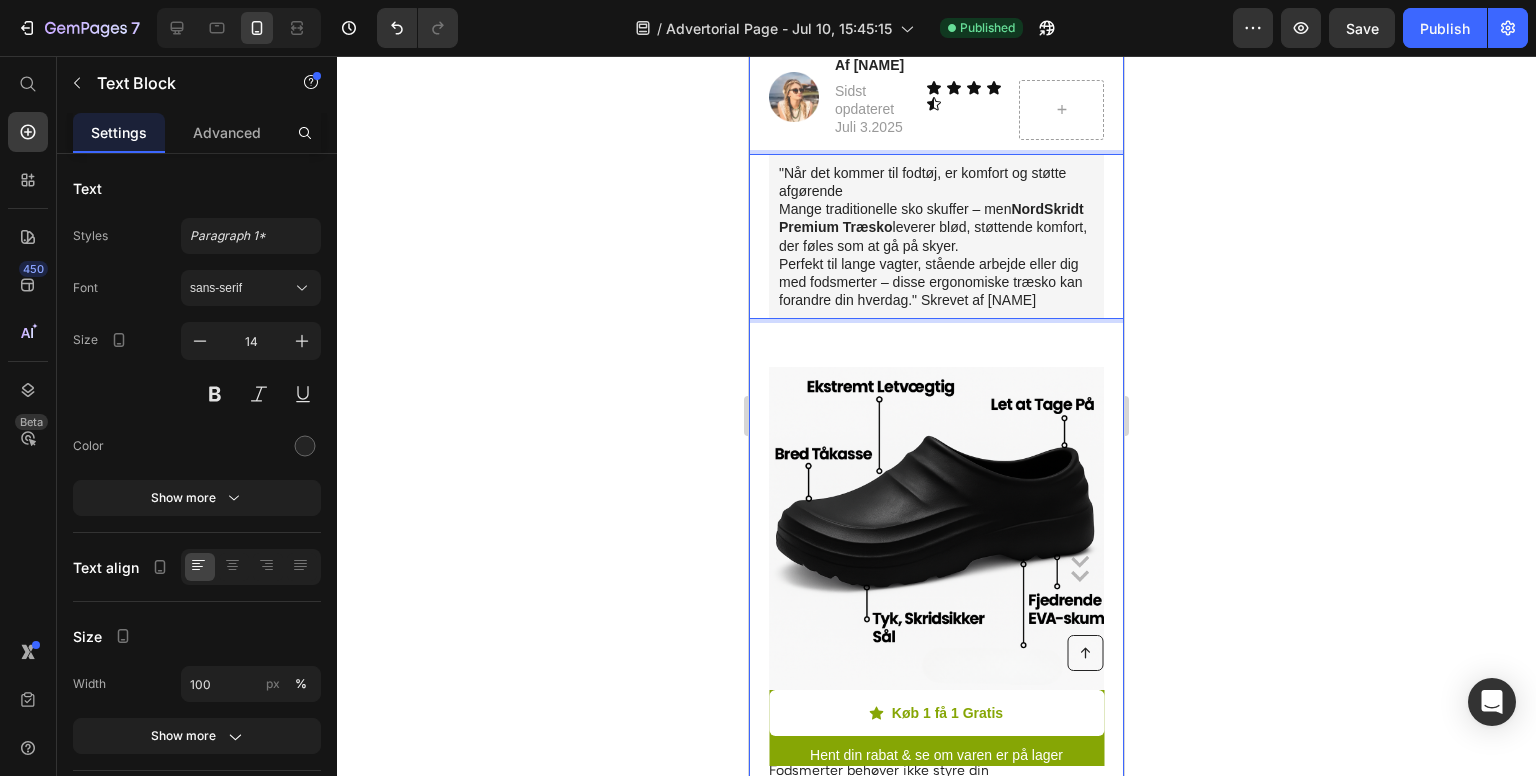 click 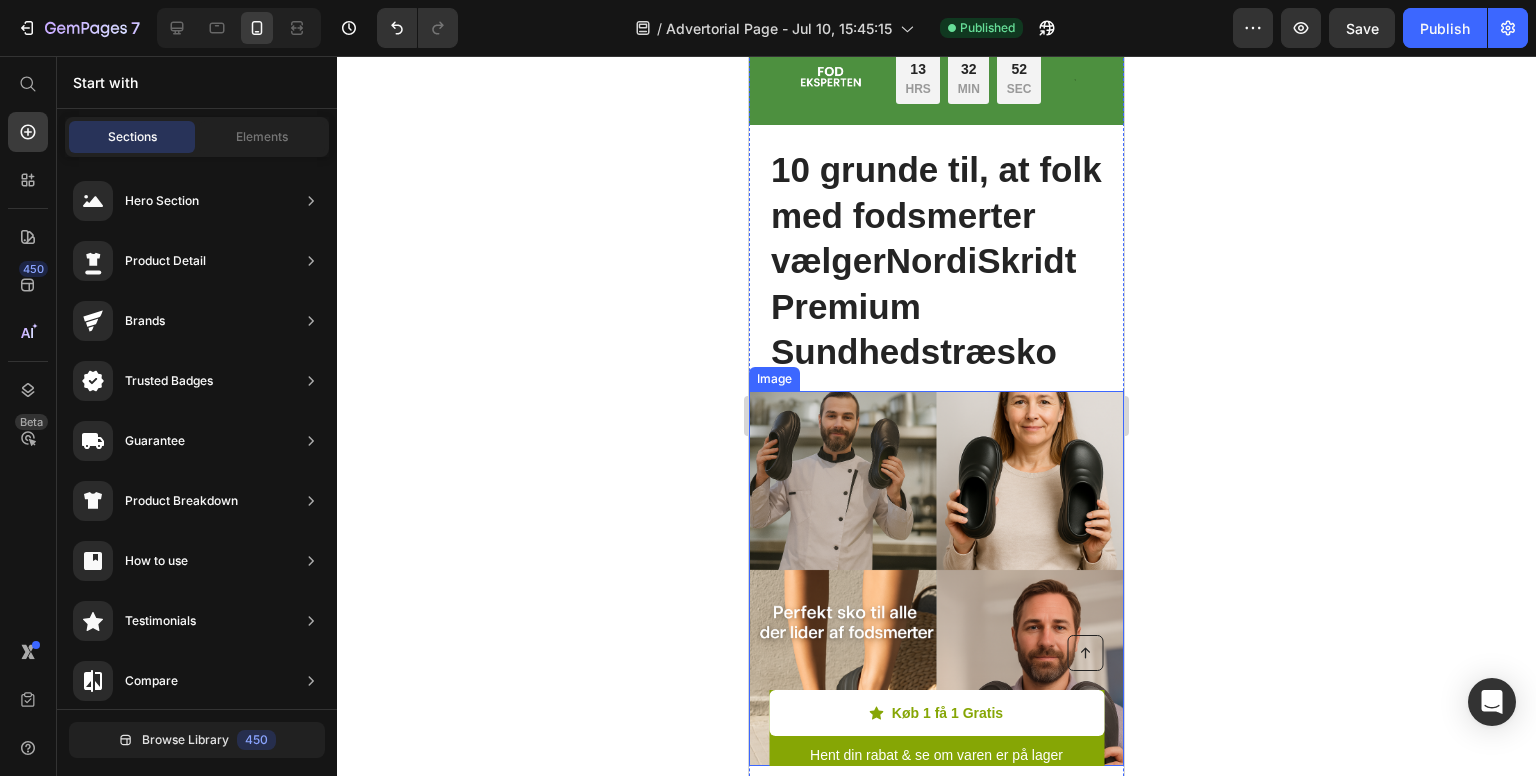 scroll, scrollTop: 60, scrollLeft: 0, axis: vertical 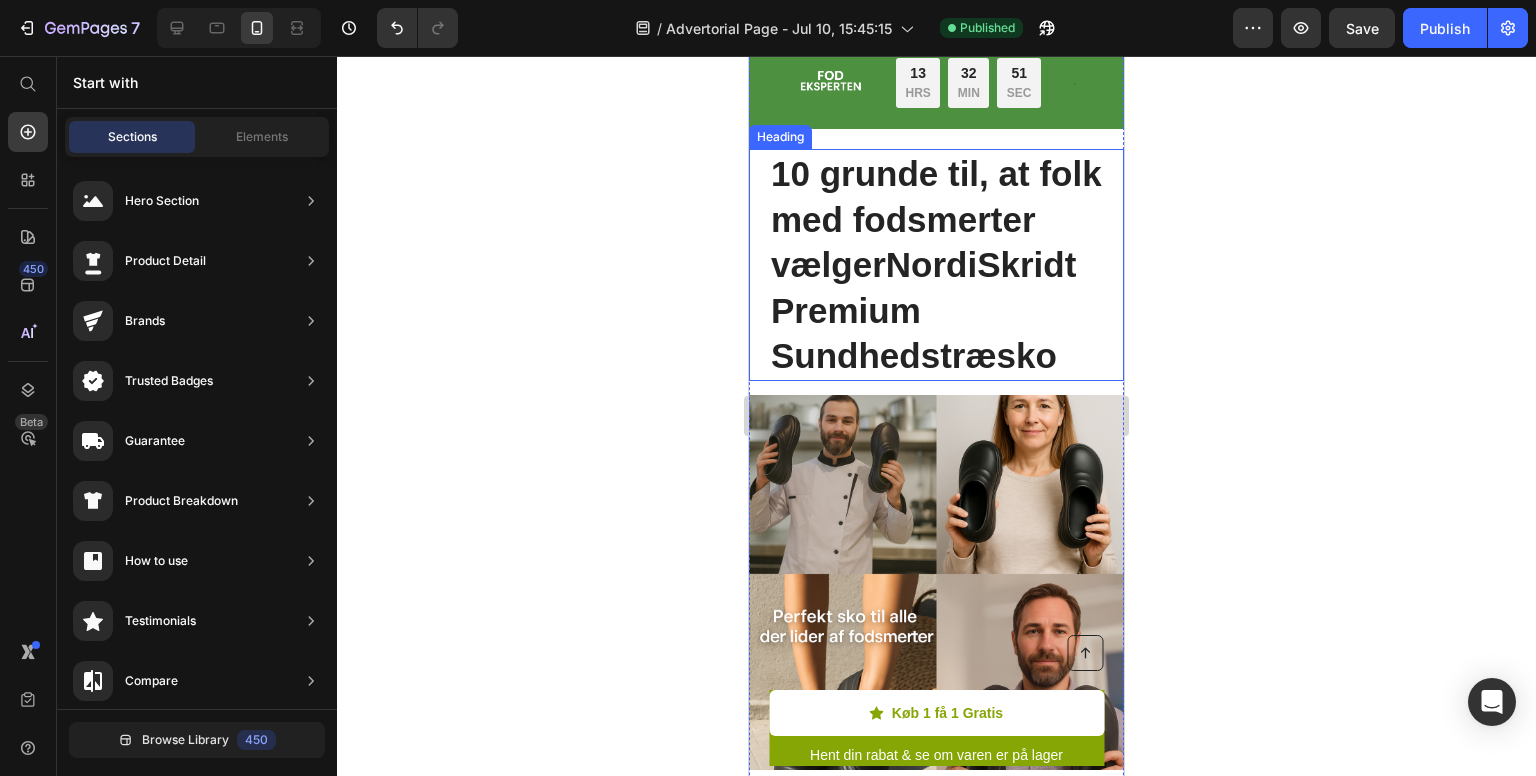 click on "NordiSkridt Premium Sundhedstræsko" at bounding box center (923, 310) 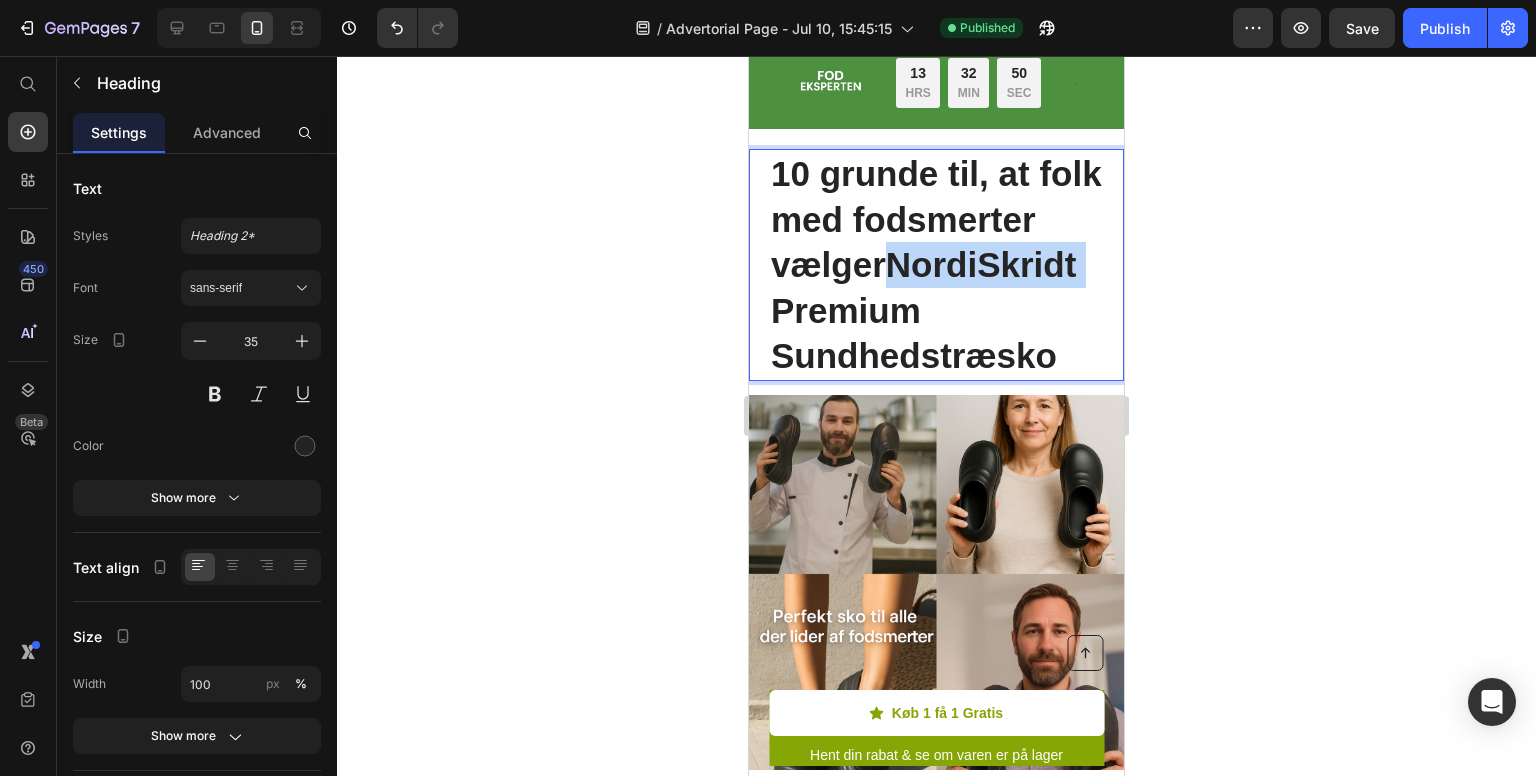 click on "NordiSkridt Premium Sundhedstræsko" at bounding box center [923, 310] 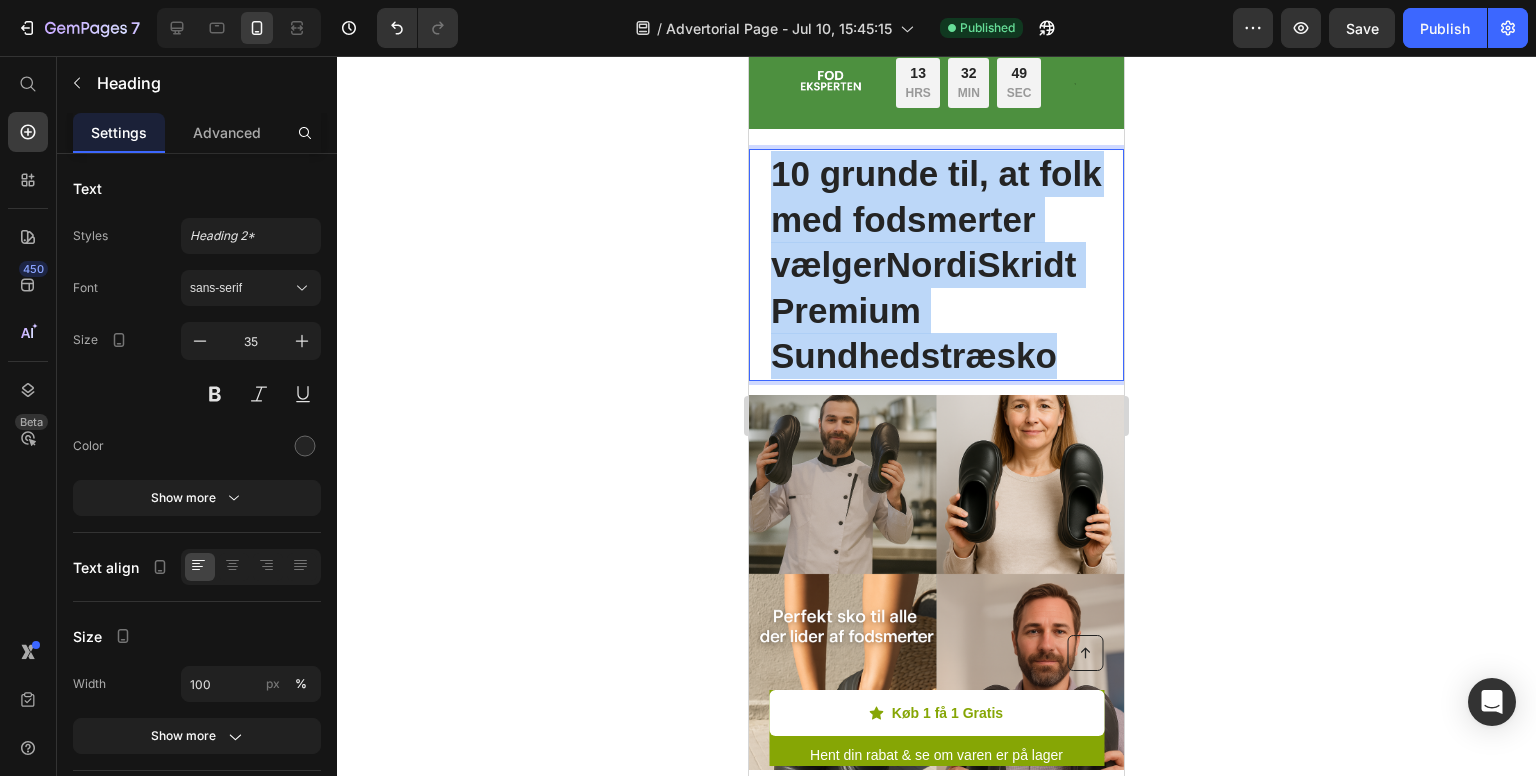 click on "NordiSkridt Premium Sundhedstræsko" at bounding box center (923, 310) 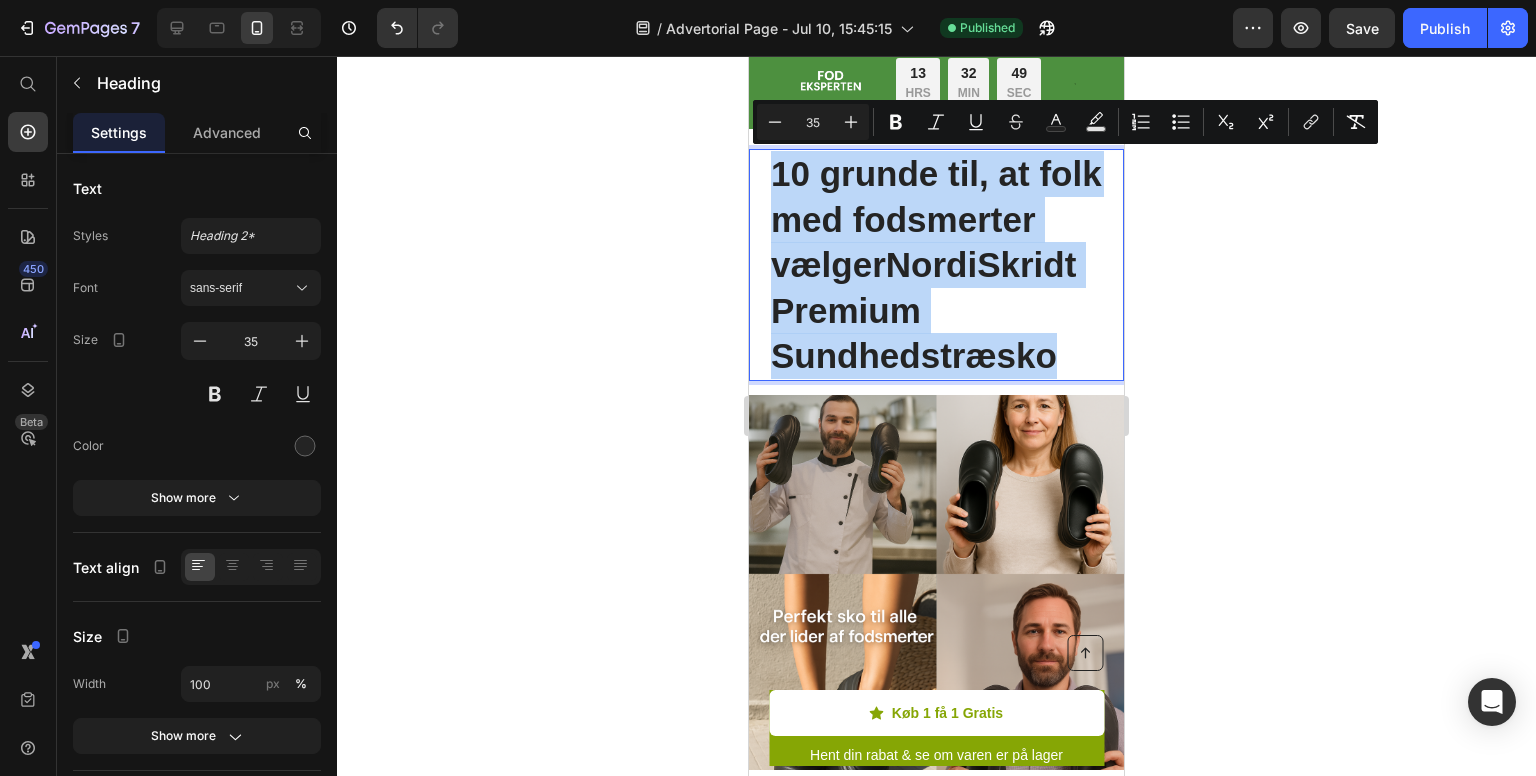 click on "NordiSkridt Premium Sundhedstræsko" at bounding box center [923, 310] 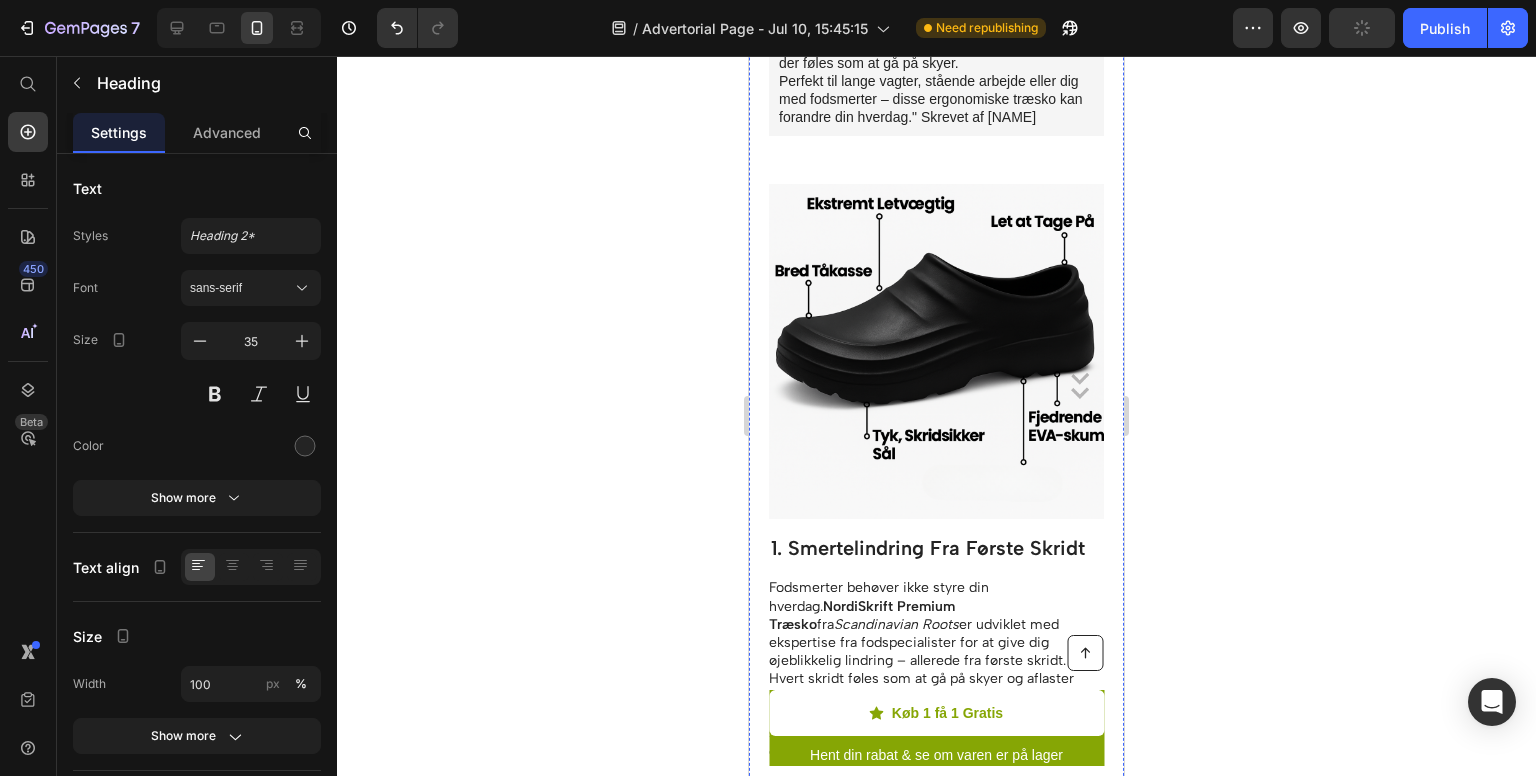 scroll, scrollTop: 1139, scrollLeft: 0, axis: vertical 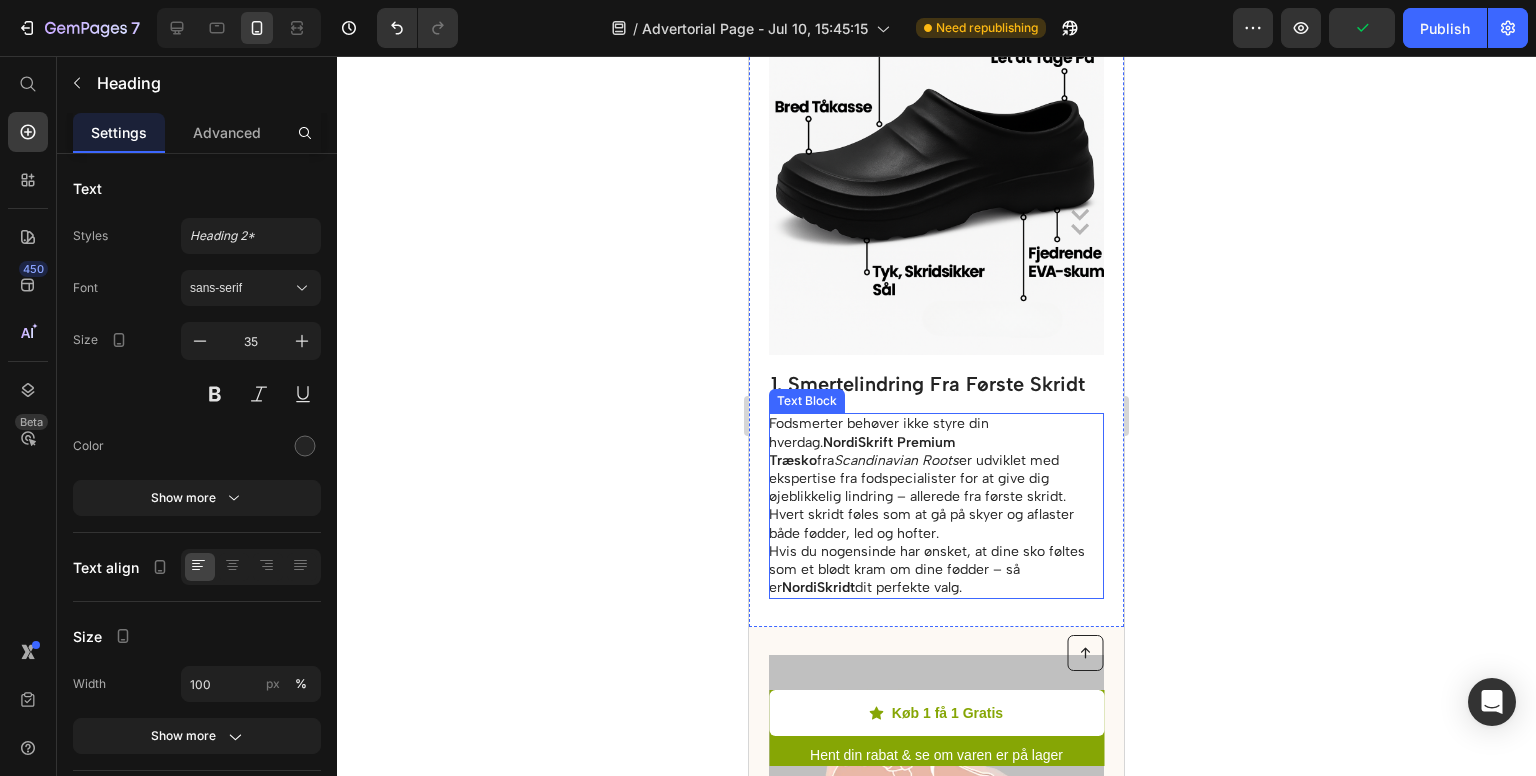 click on "NordiSkrift Premium Træsko" at bounding box center (862, 451) 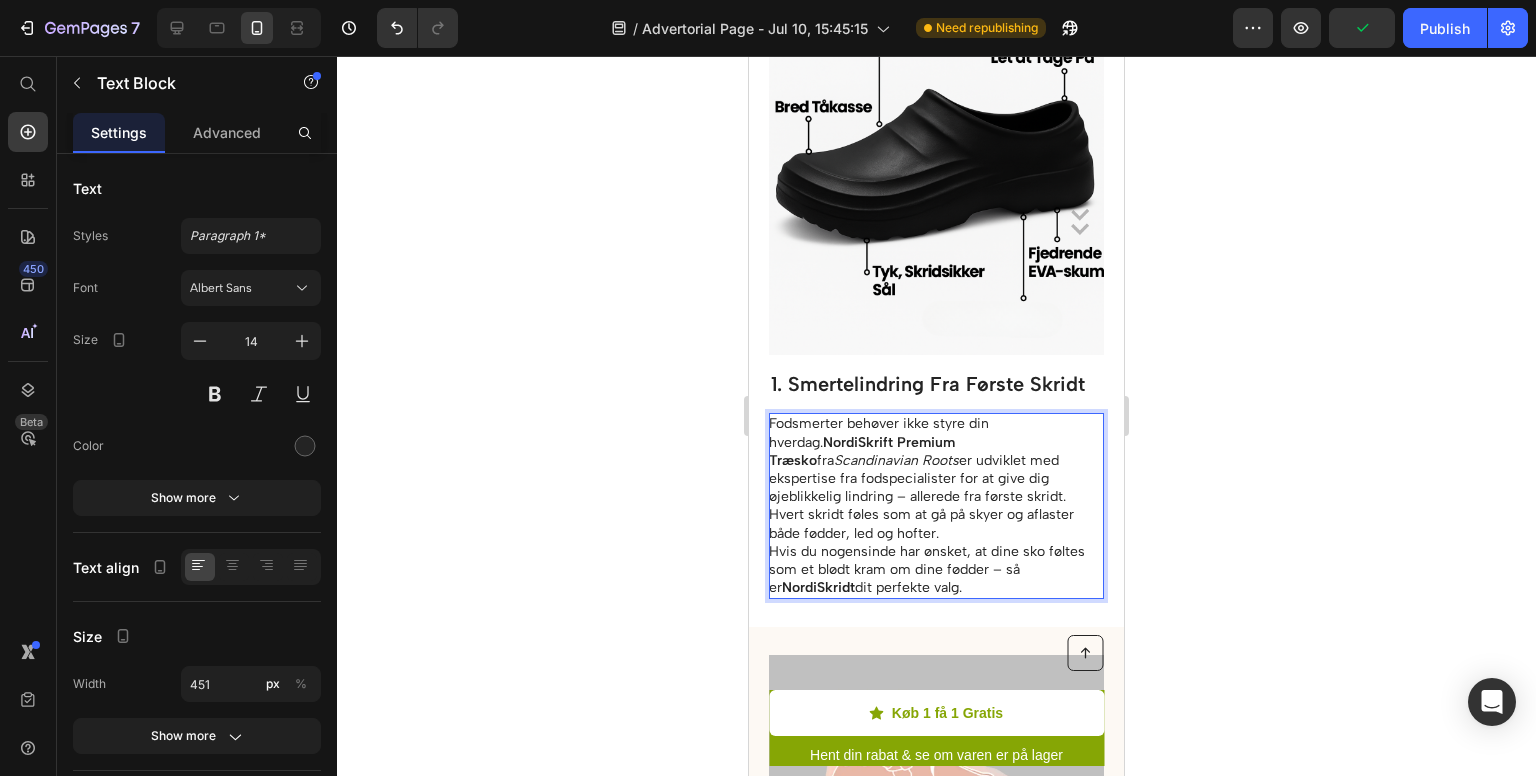 click on "NordiSkrift Premium Træsko" at bounding box center (862, 451) 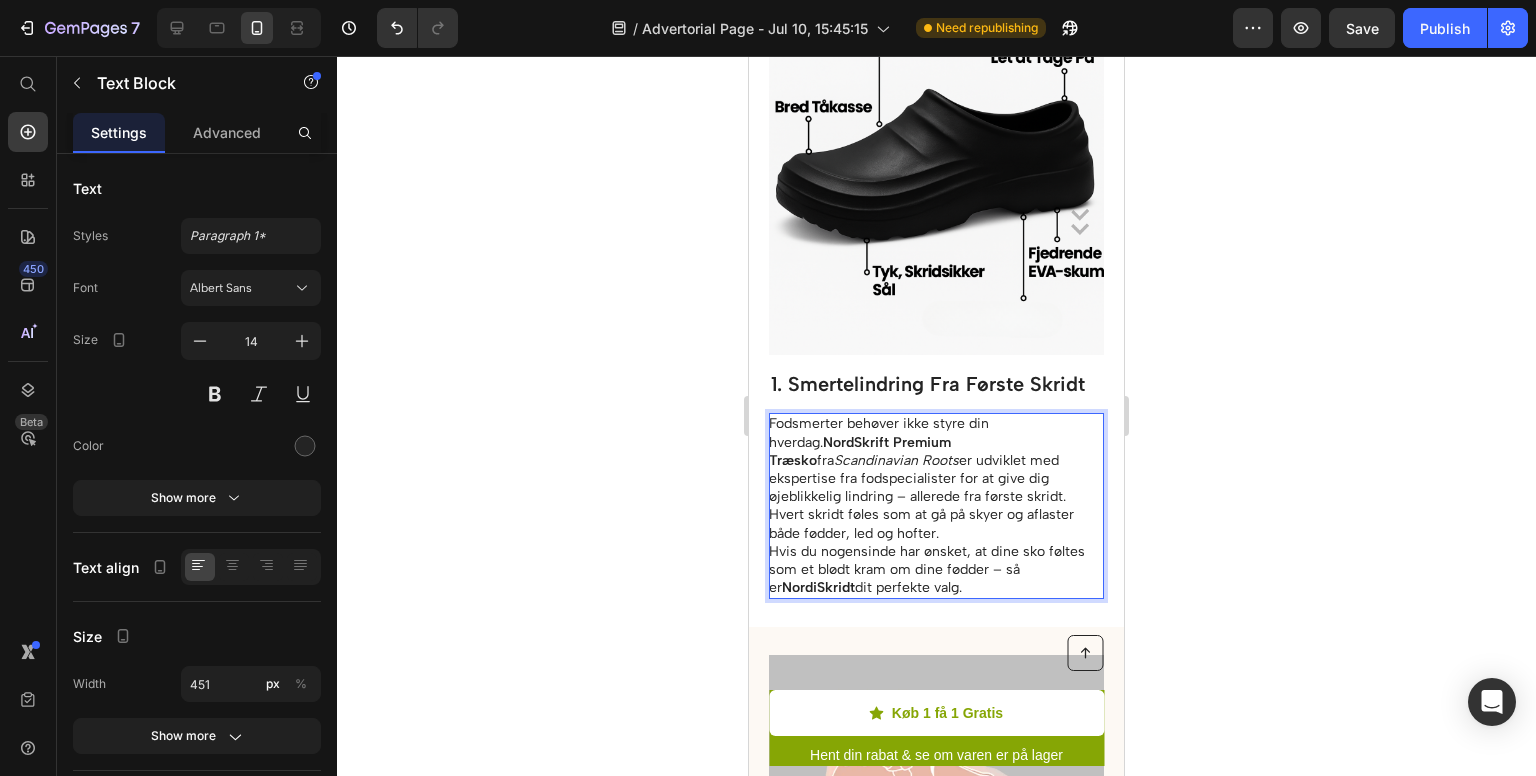 click 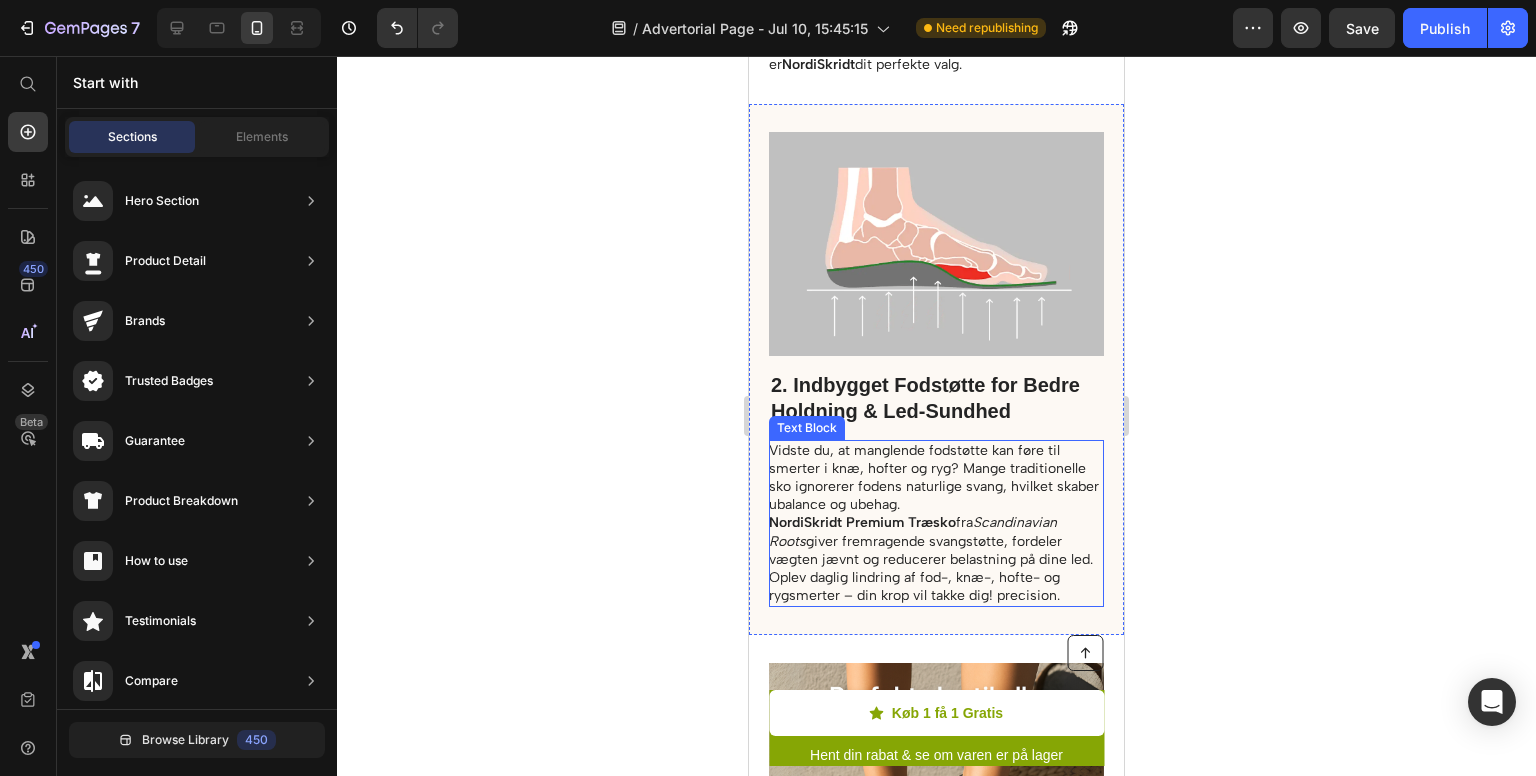 scroll, scrollTop: 1668, scrollLeft: 0, axis: vertical 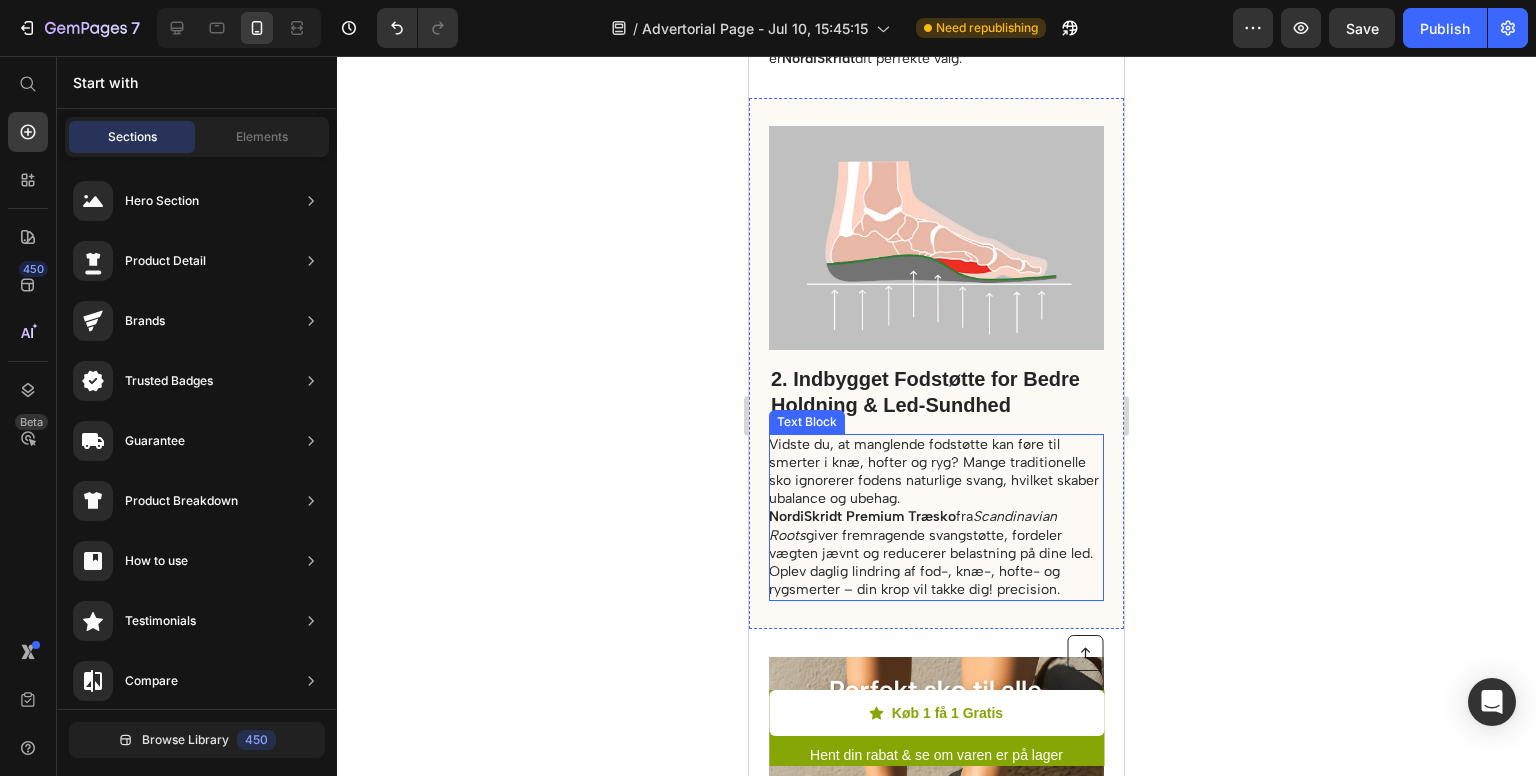 click on "NordiSkridt Premium Træsko" at bounding box center [862, 516] 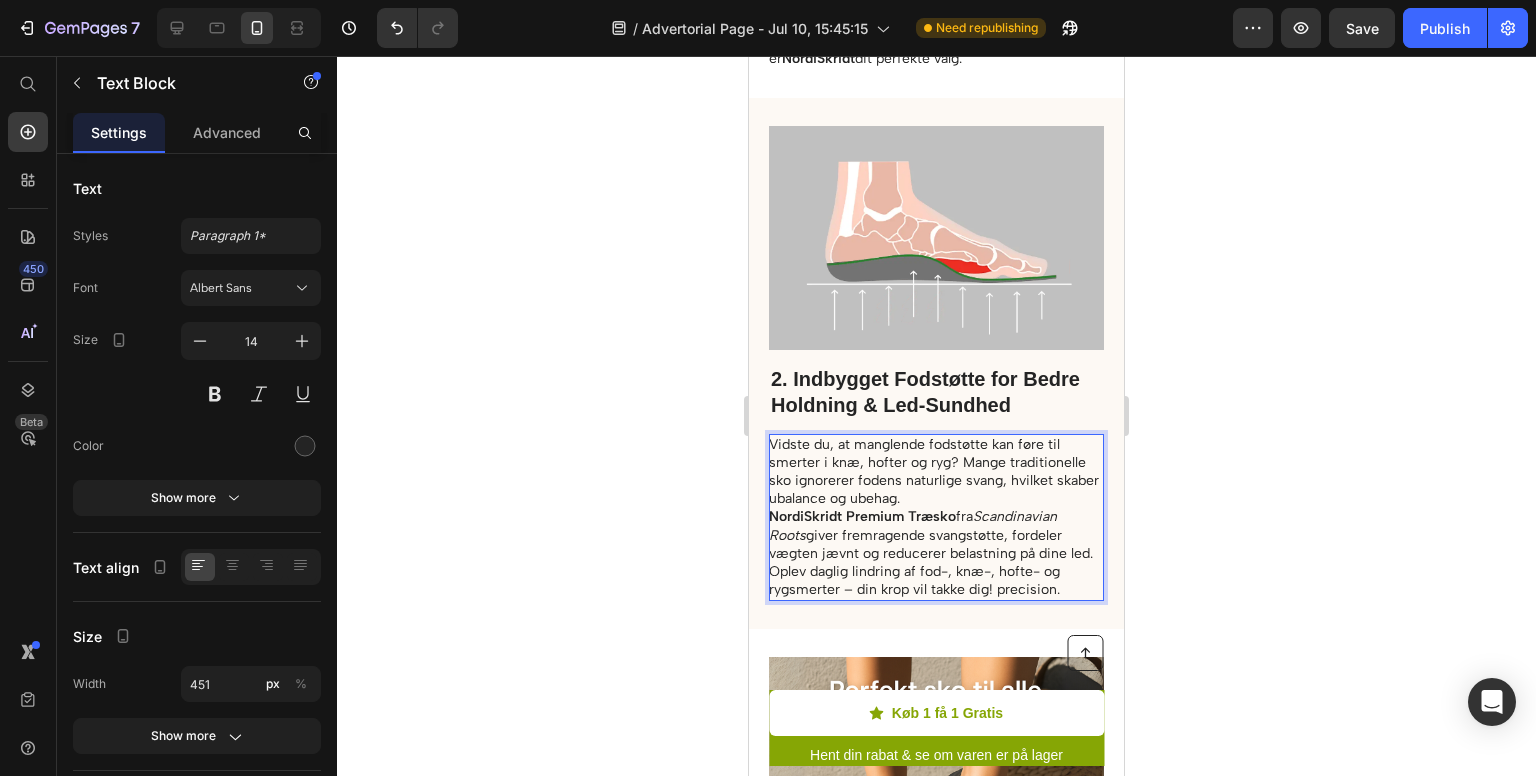 click on "NordiSkridt Premium Træsko" at bounding box center (862, 516) 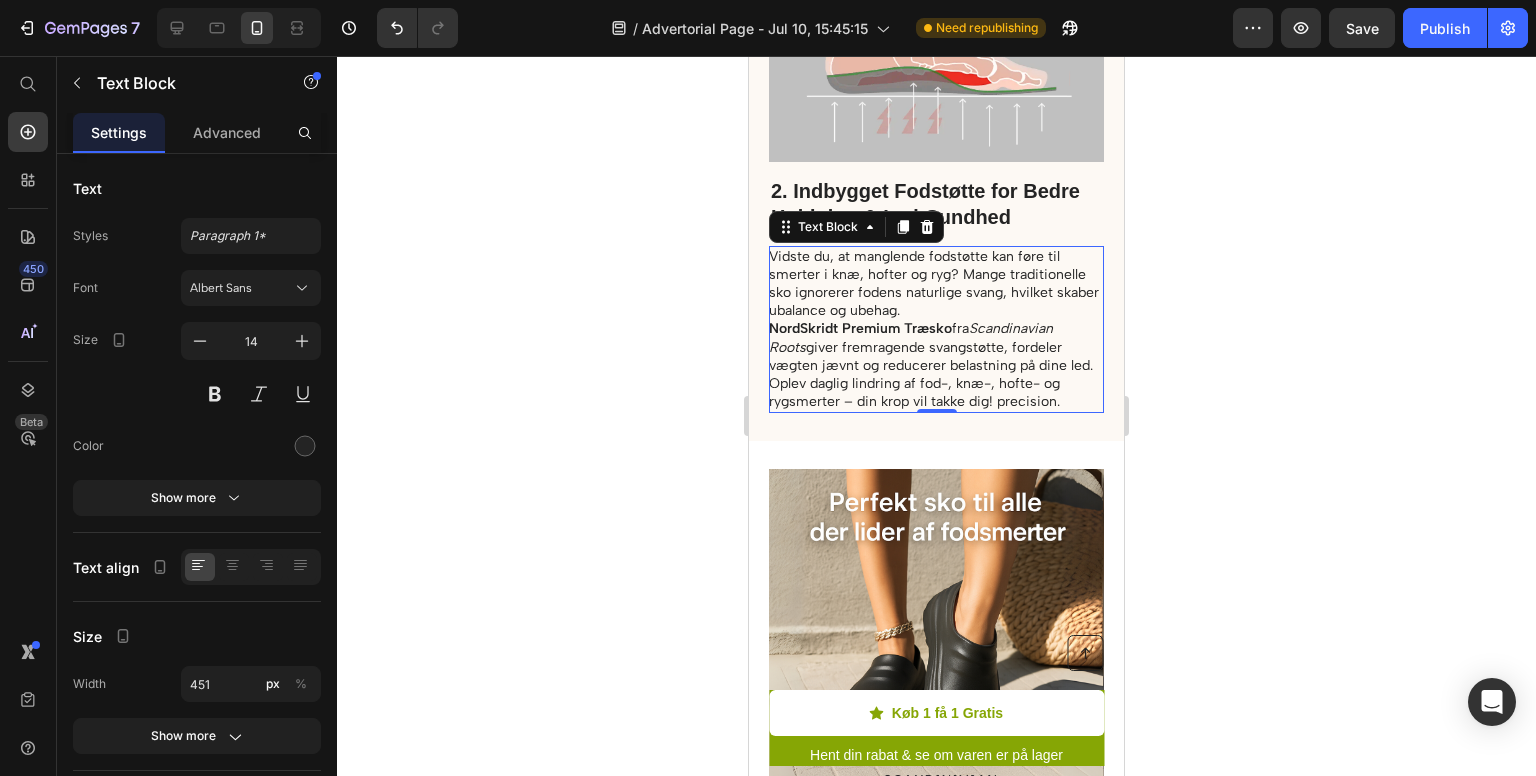 click 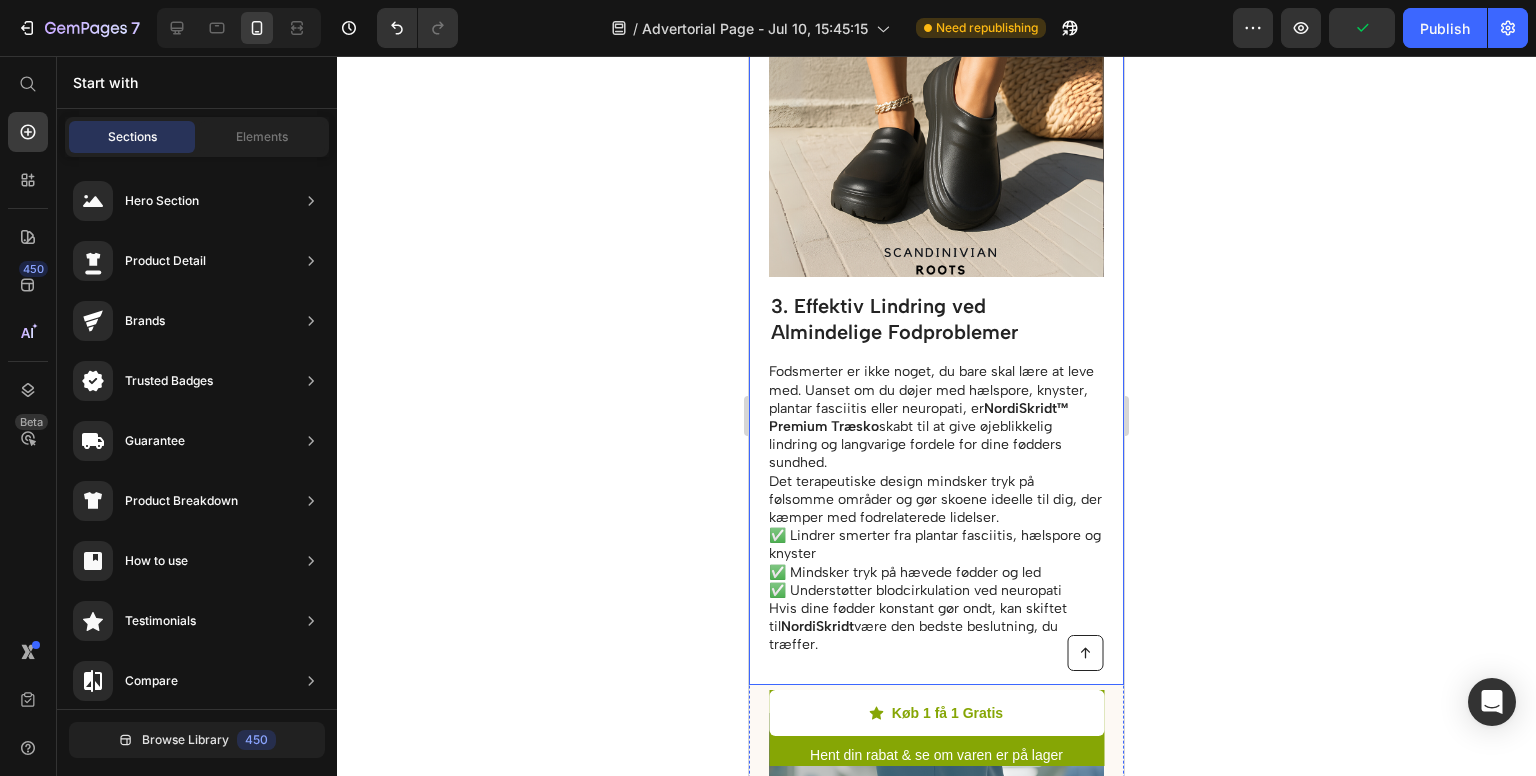 scroll, scrollTop: 2392, scrollLeft: 0, axis: vertical 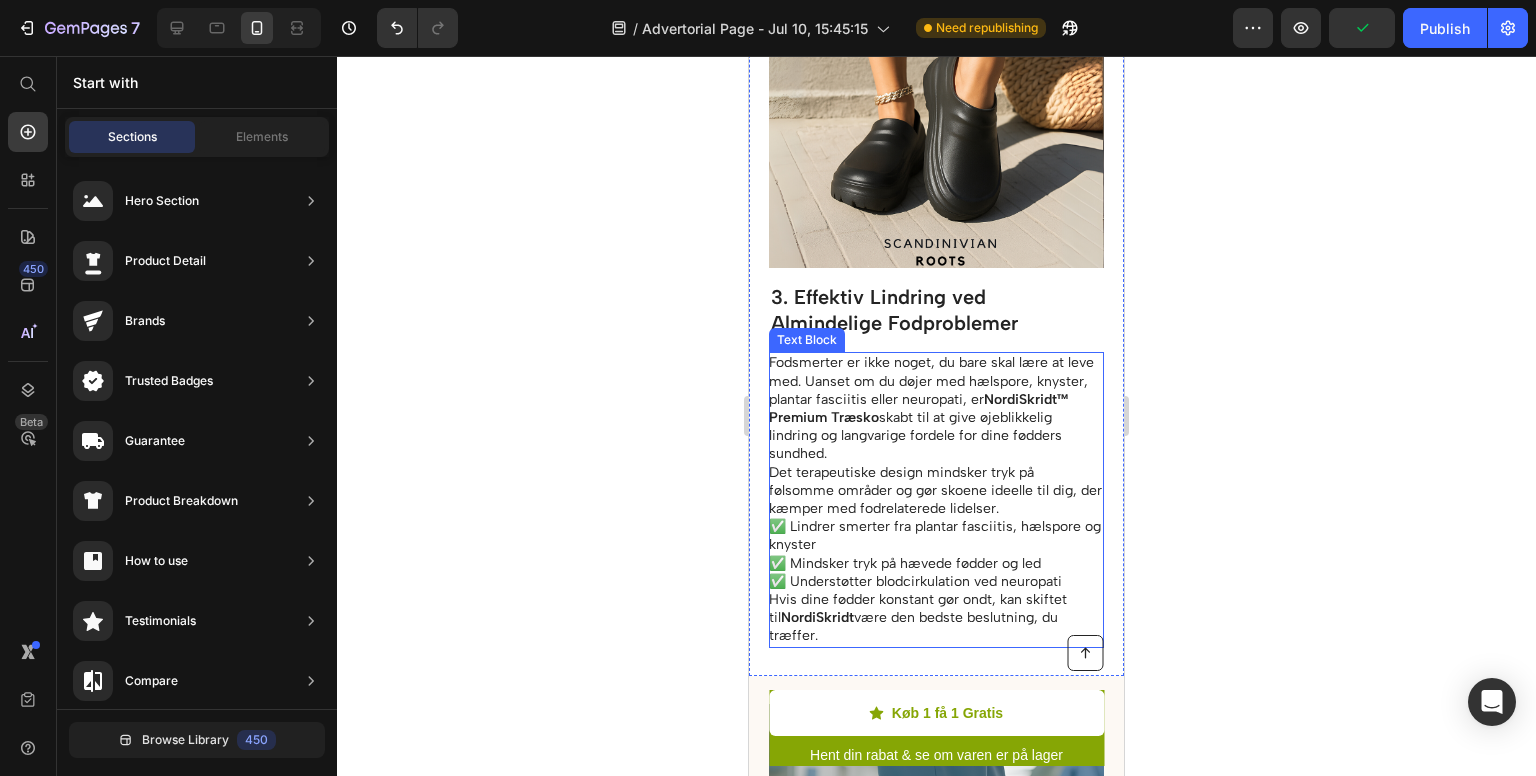 click on "NordiSkridt™ Premium Træsko" at bounding box center [919, 408] 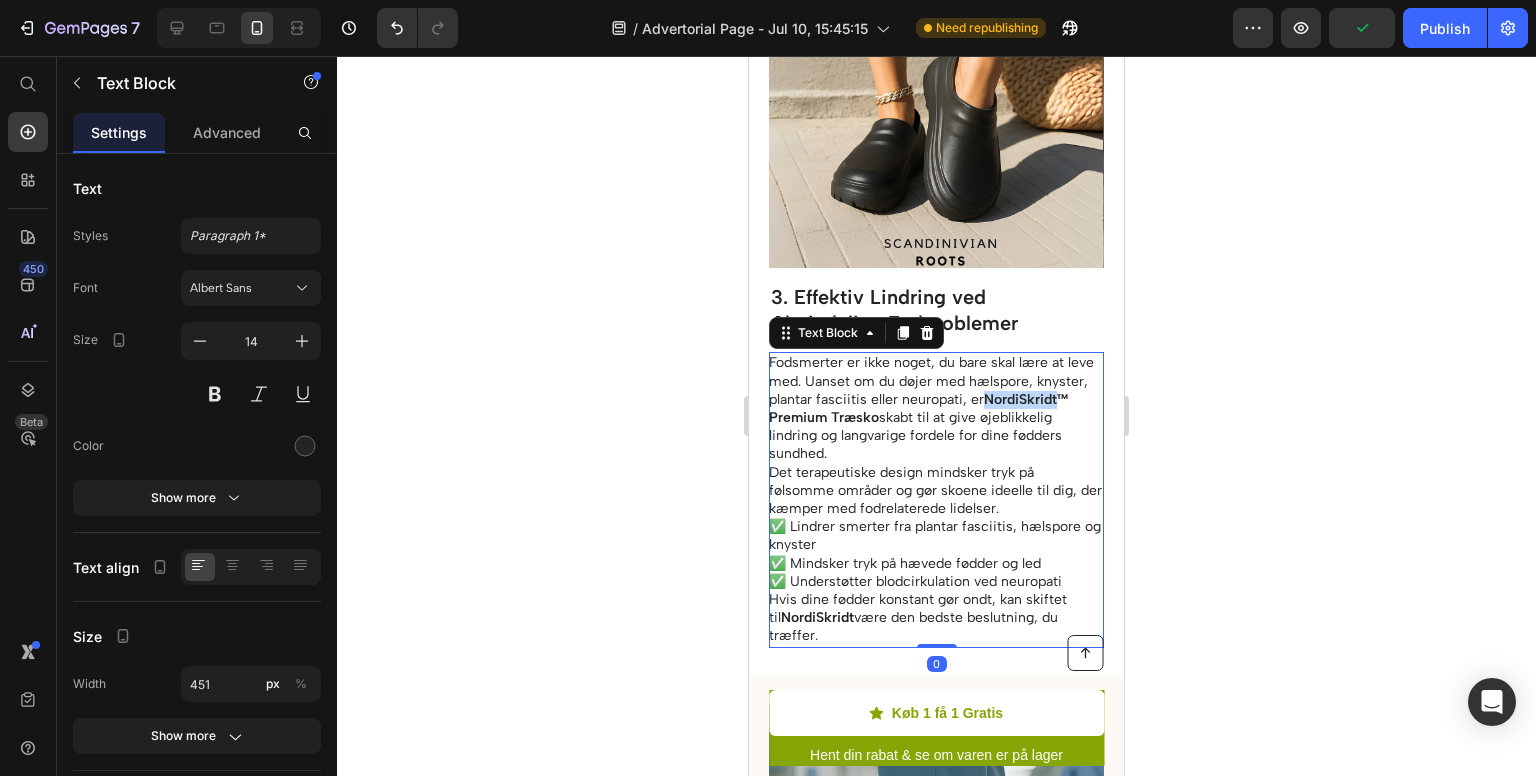 click on "NordiSkridt™ Premium Træsko" at bounding box center [919, 408] 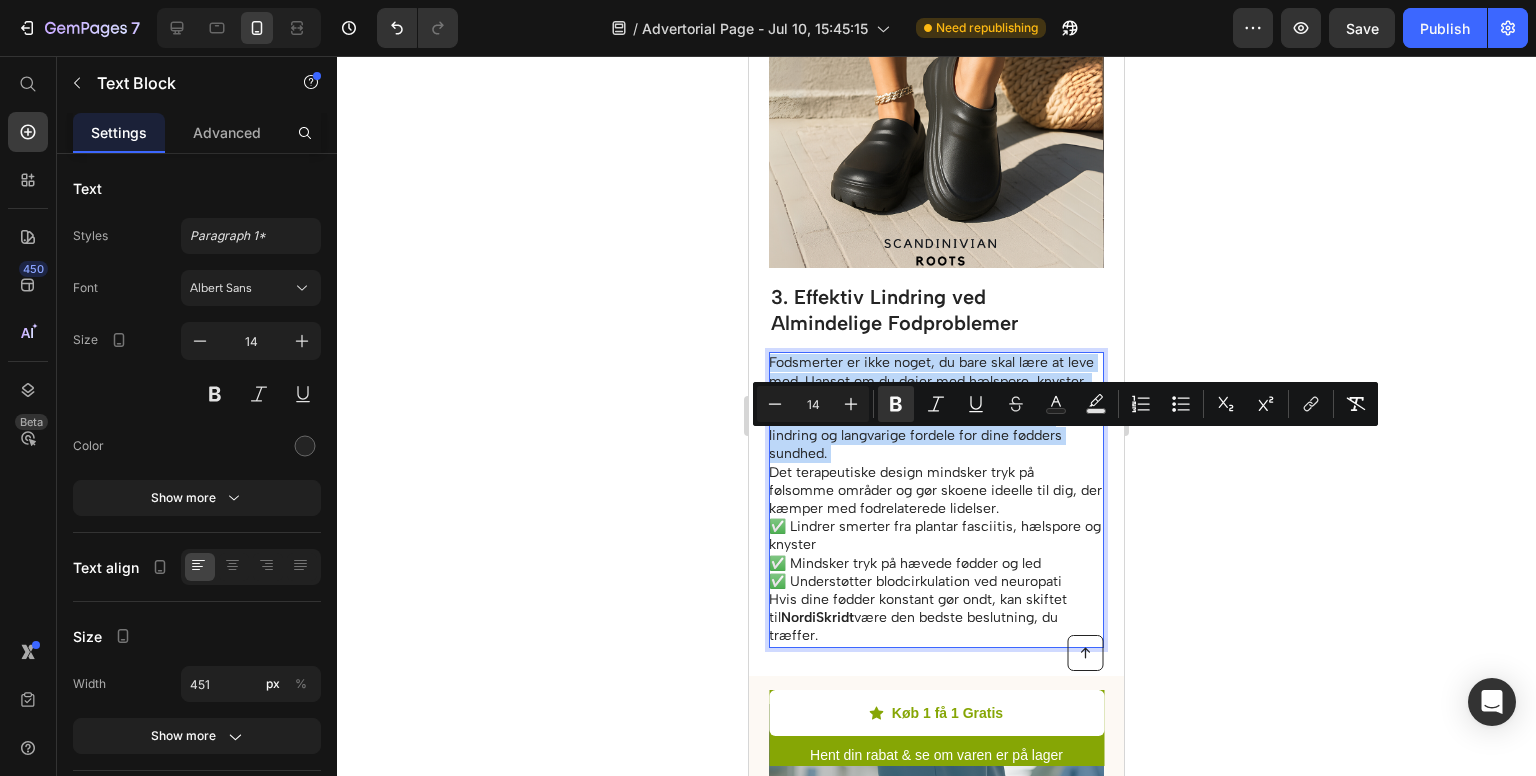 click on "NordiSkridt™ Premium Træsko" at bounding box center (919, 408) 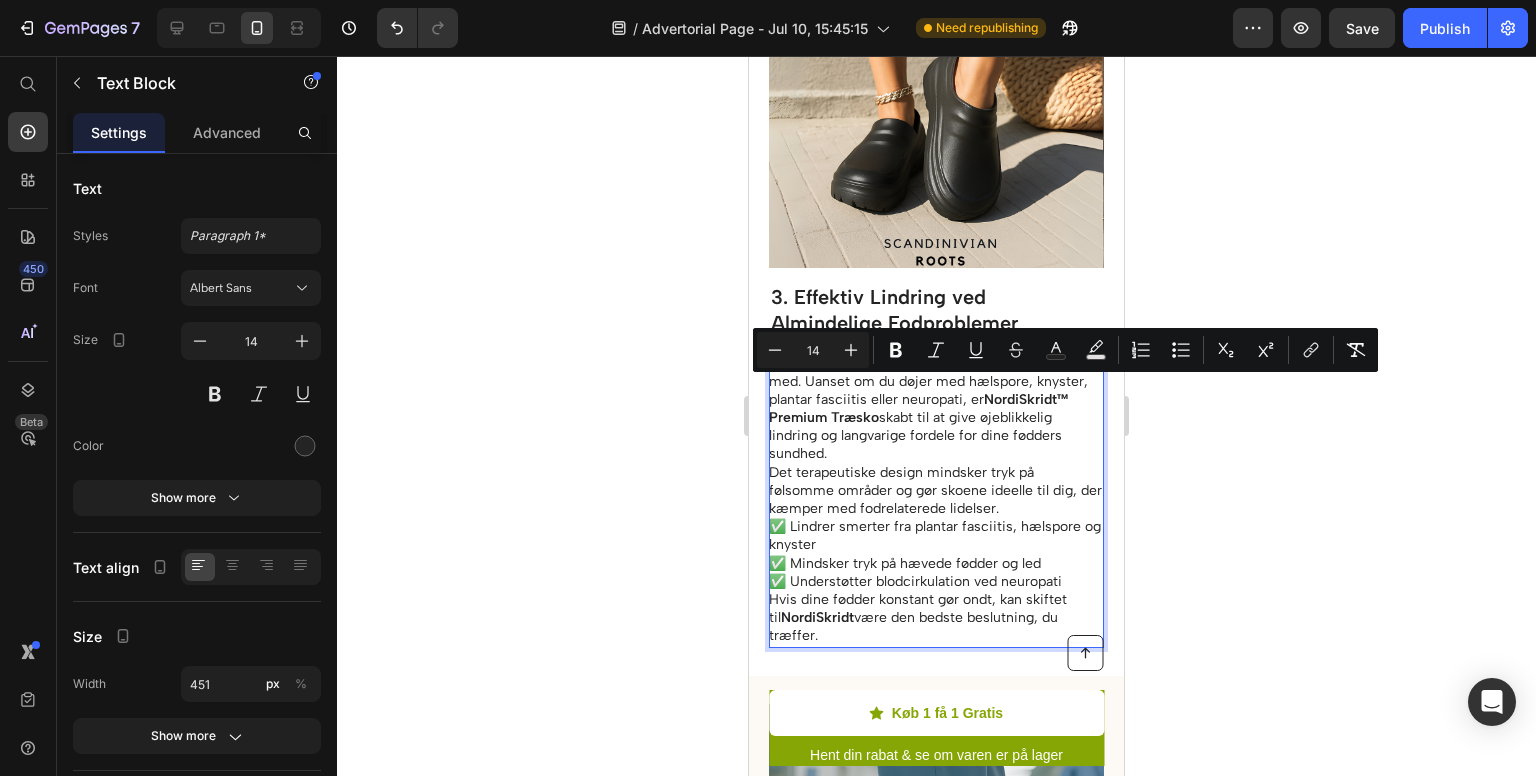 click on "✅ Lindrer smerter fra plantar fasciitis, hælspore og knyster ✅ Mindsker tryk på hævede fødder og led ✅ Understøtter blodcirkulation ved neuropati" at bounding box center [935, 554] 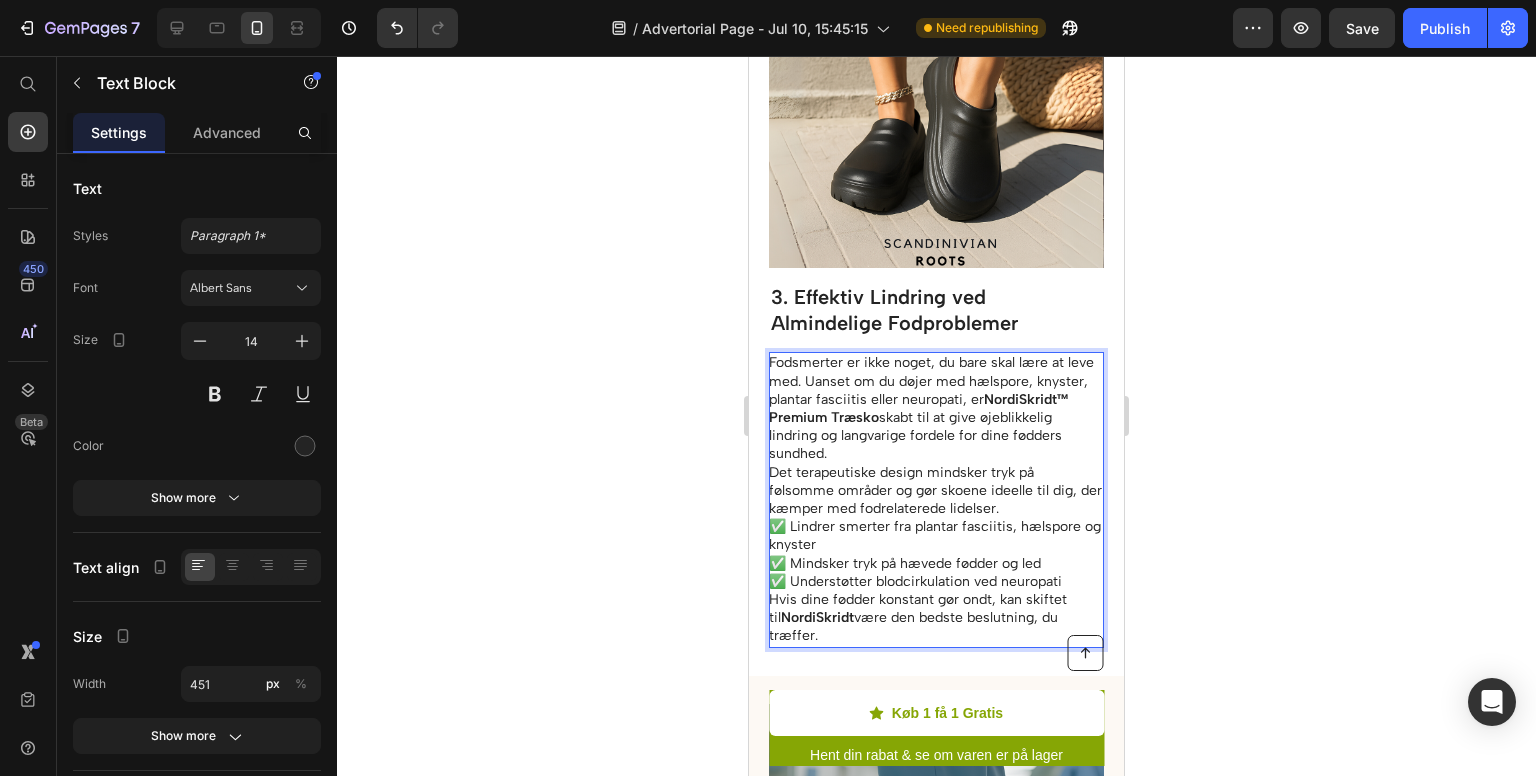 click on "NordiSkridt™ Premium Træsko" at bounding box center (919, 408) 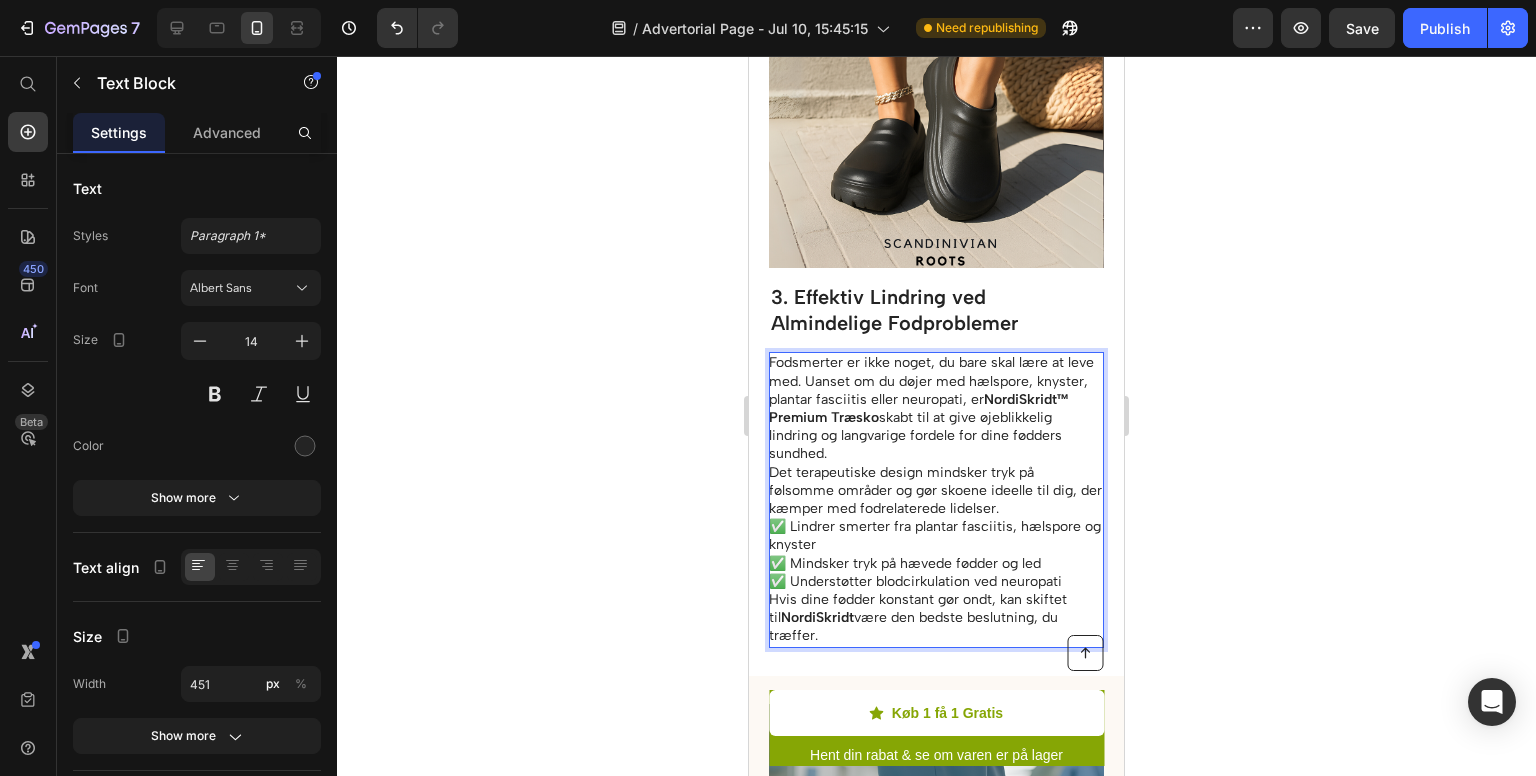 click 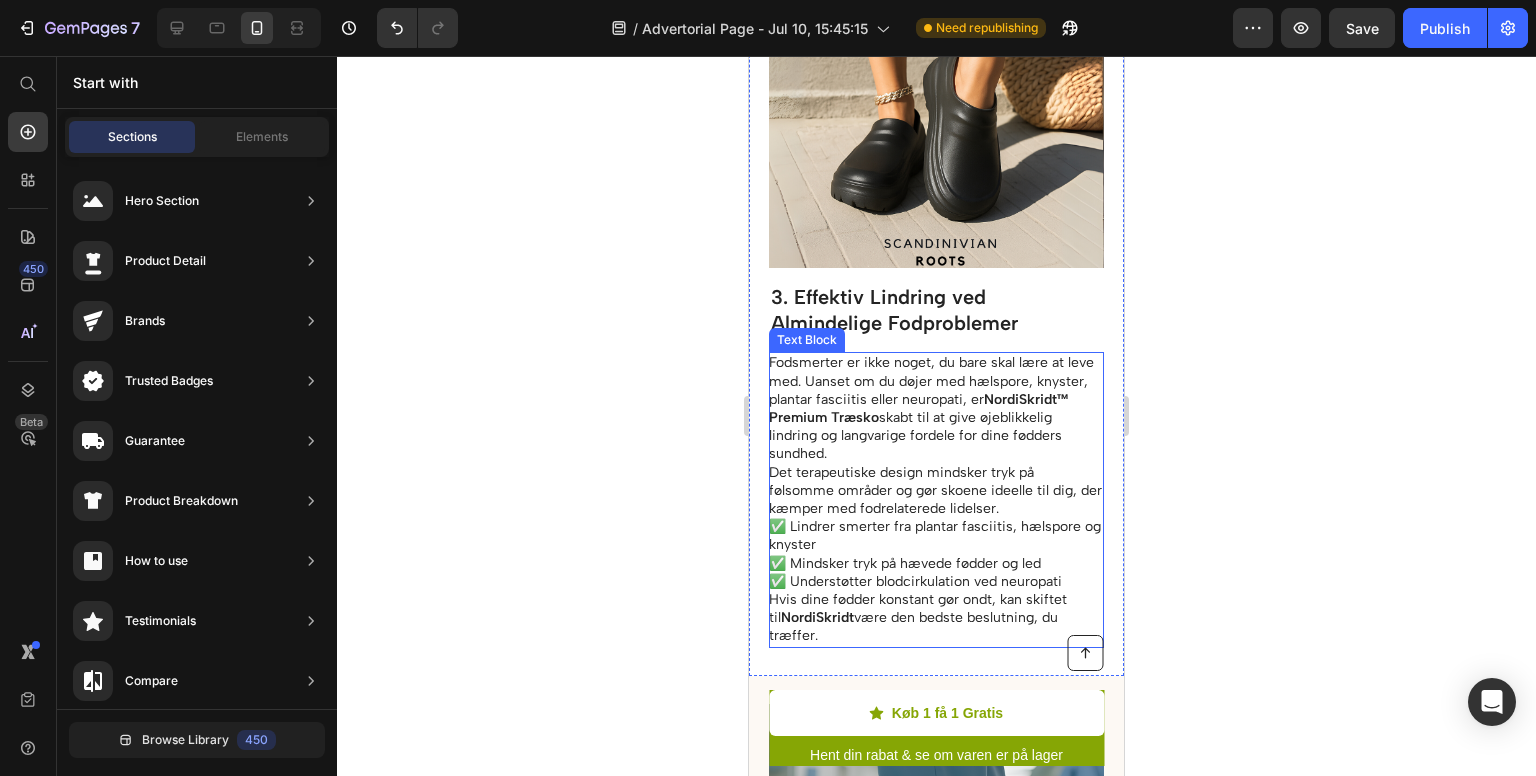 click on "Fodsmerter er ikke noget, du bare skal lære at leve med. Uanset om du døjer med hælspore, knyster, plantar fasciitis eller neuropati, er  NordiSkridt™ Premium Træsko  skabt til at give øjeblikkelig lindring og langvarige fordele for dine fødders sundhed." at bounding box center [935, 408] 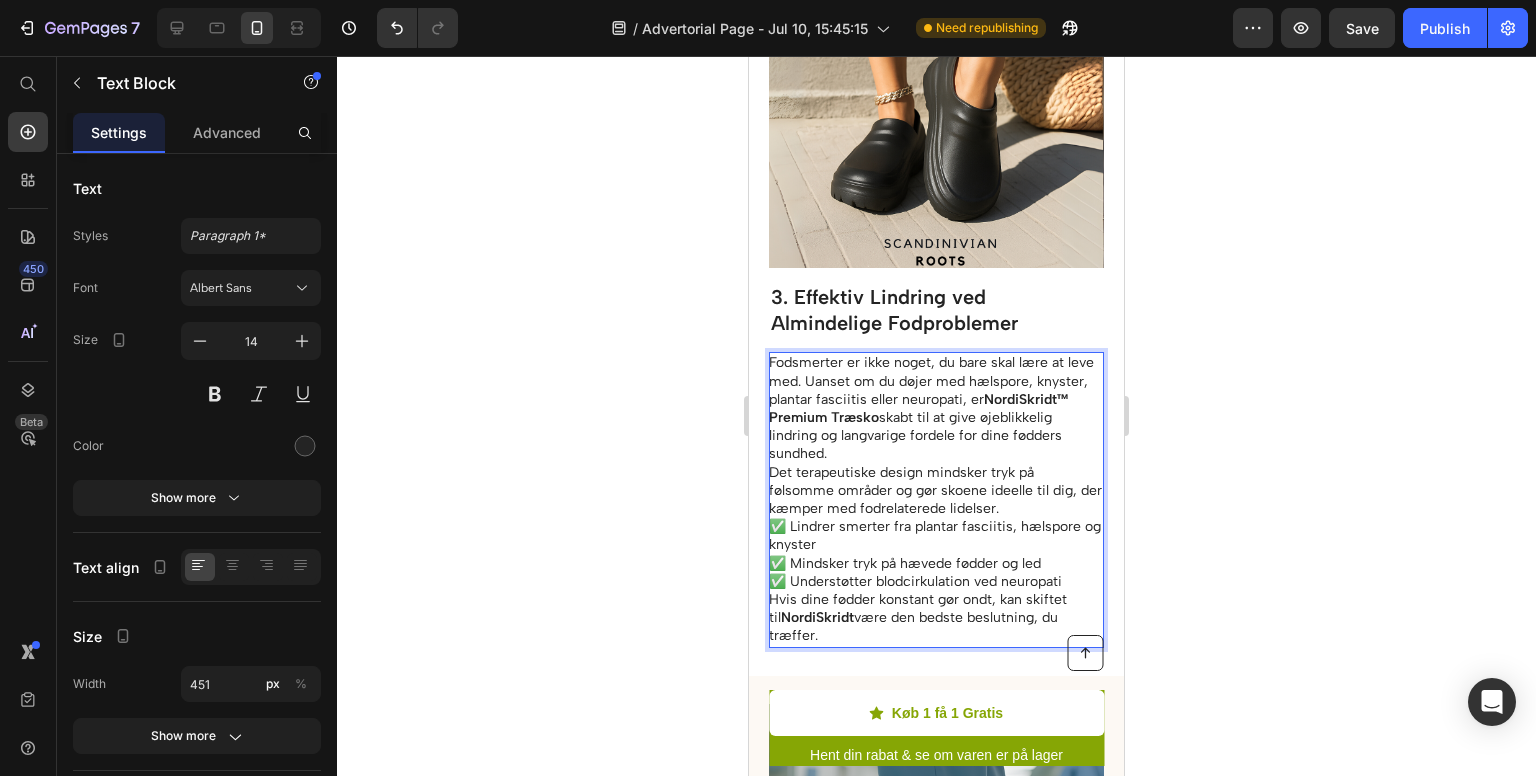 click on "NordiSkridt™ Premium Træsko" at bounding box center [919, 408] 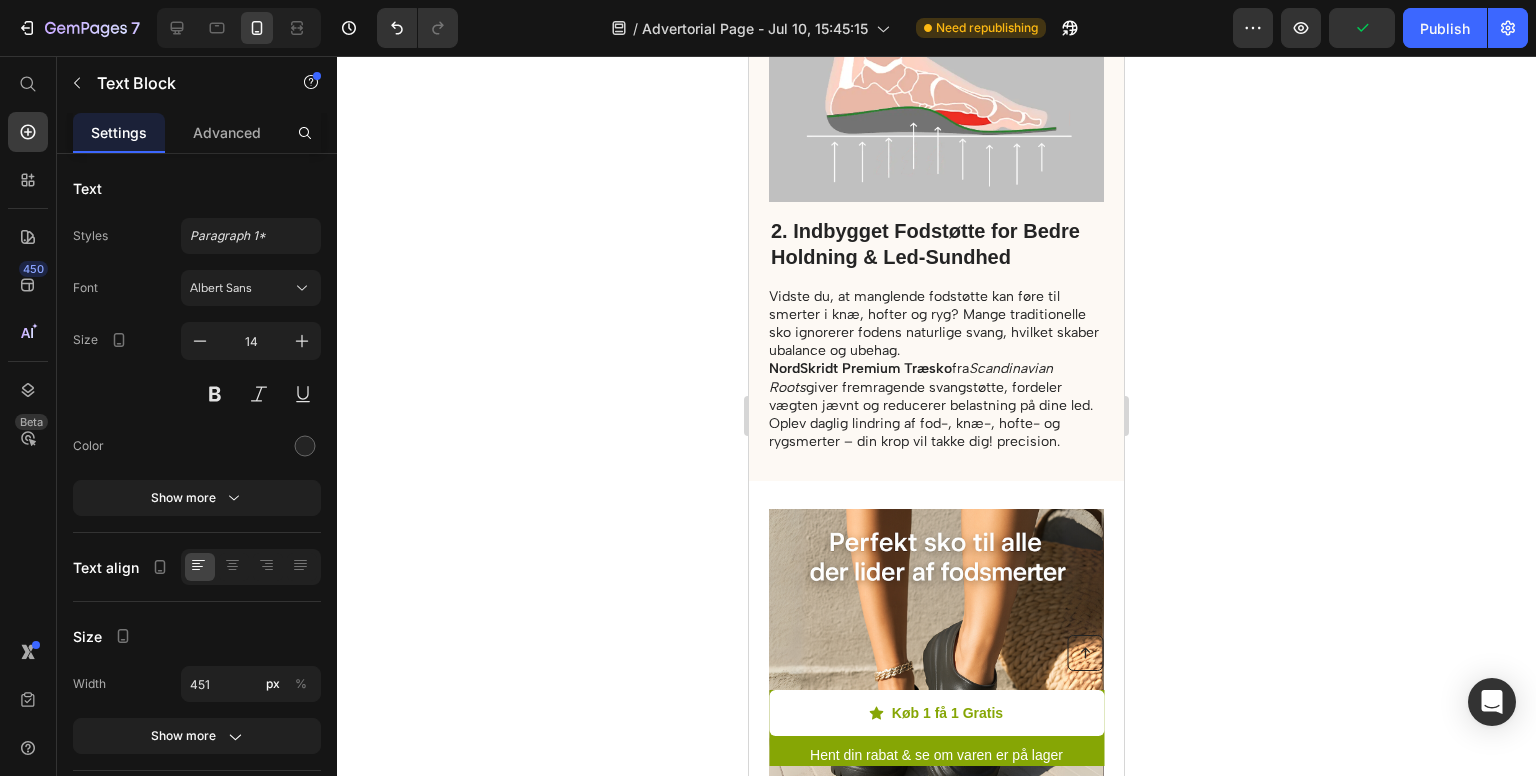 scroll, scrollTop: 1806, scrollLeft: 0, axis: vertical 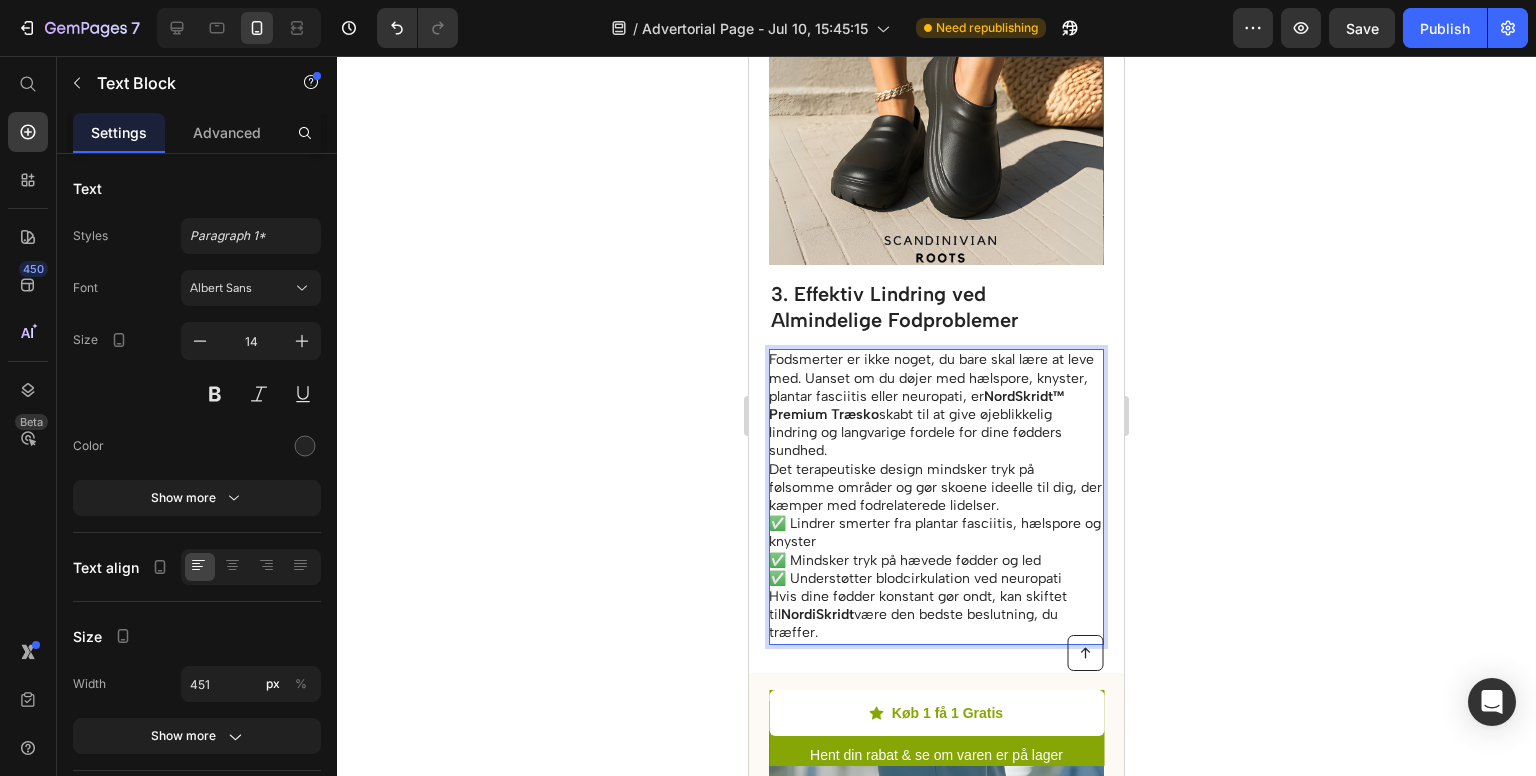 click on "Det terapeutiske design mindsker tryk på følsomme områder og gør skoene ideelle til dig, der kæmper med fodrelaterede lidelser." at bounding box center [935, 488] 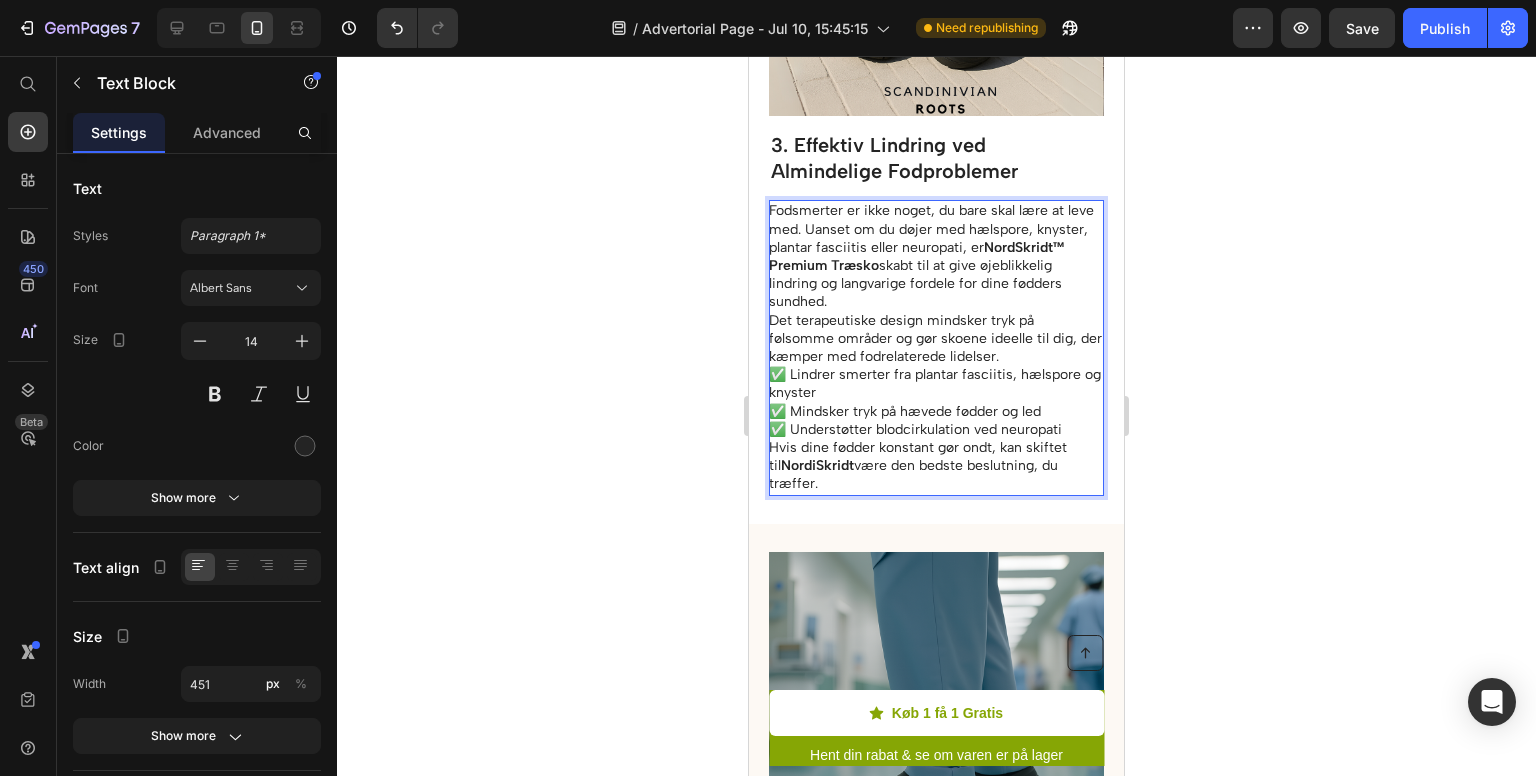 scroll, scrollTop: 2544, scrollLeft: 0, axis: vertical 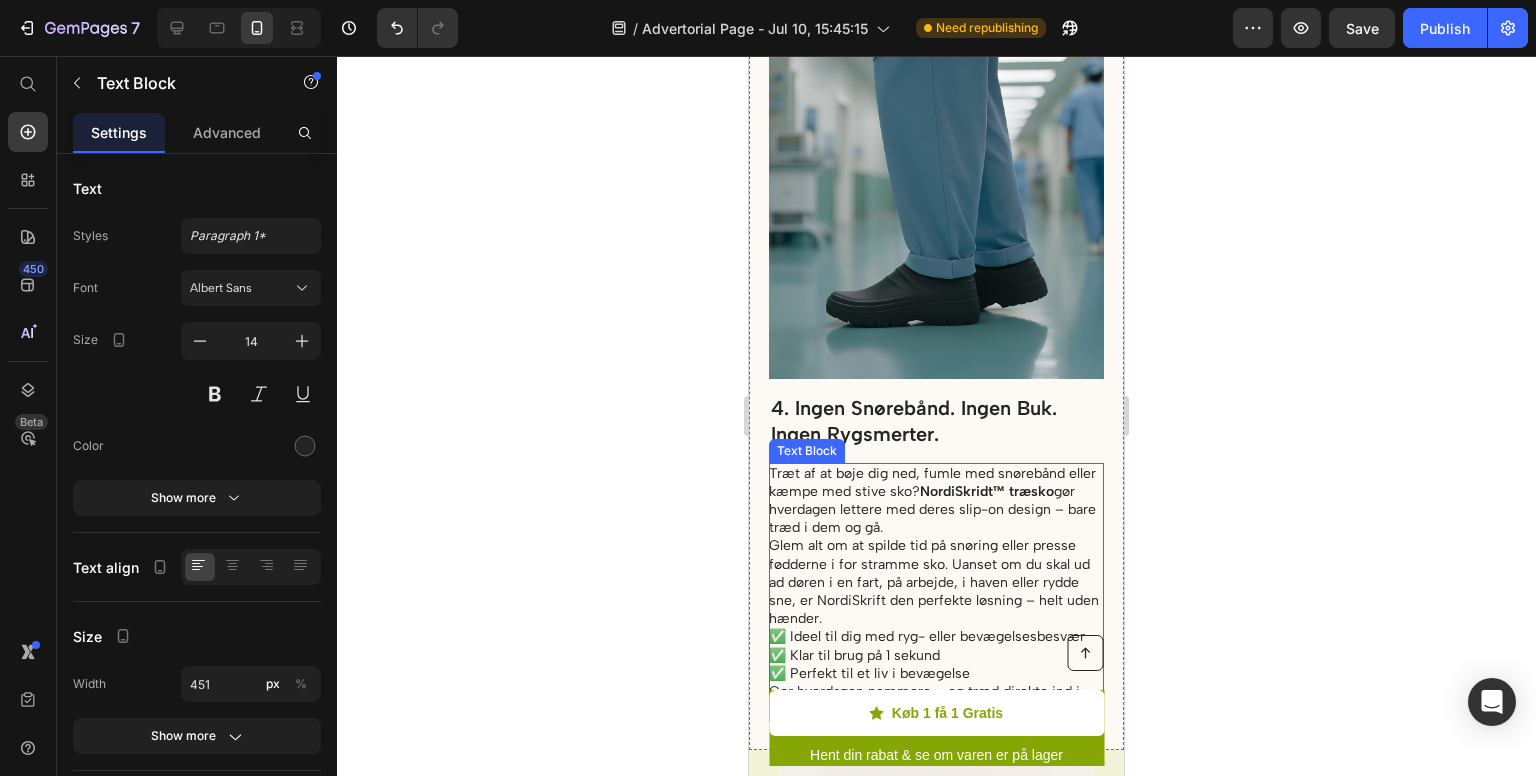 click on "Træt af at bøje dig ned, fumle med snørebånd eller kæmpe med stive sko?  NordiSkridt™ træsko  gør hverdagen lettere med deres slip-on design – bare træd i dem og gå." at bounding box center [935, 501] 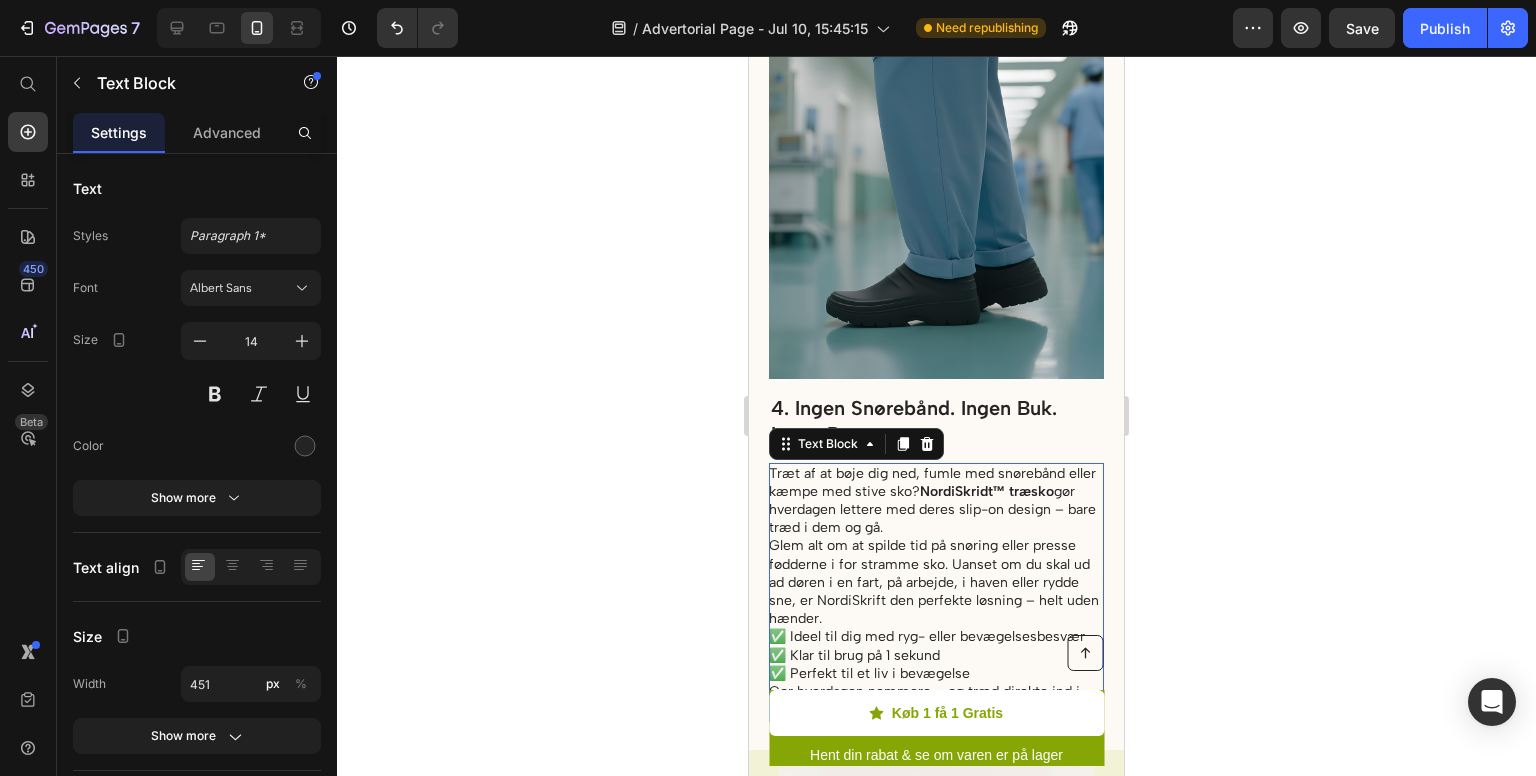 click on "NordiSkridt™ træsko" at bounding box center (987, 491) 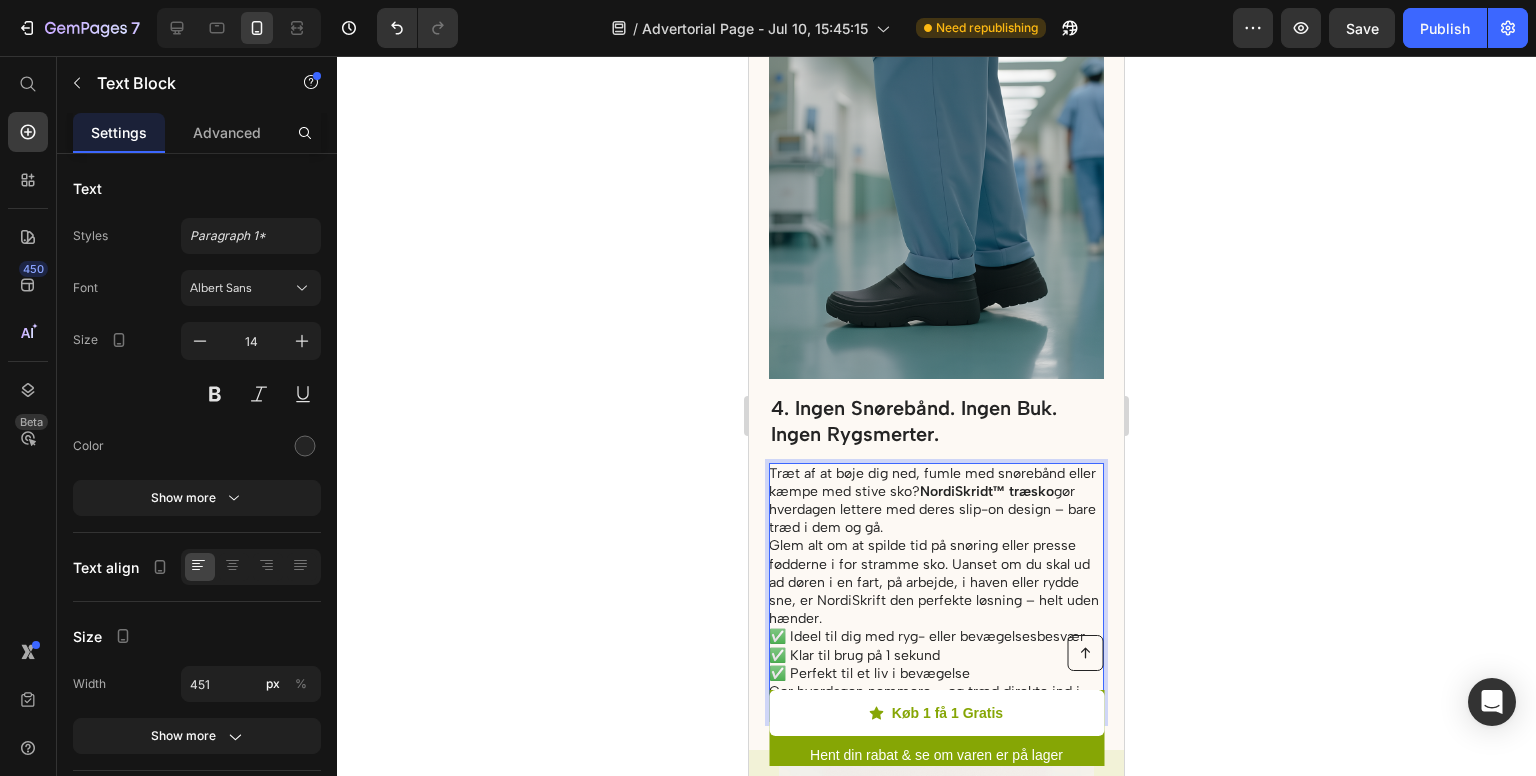 click on "NordiSkridt™ træsko" at bounding box center [987, 491] 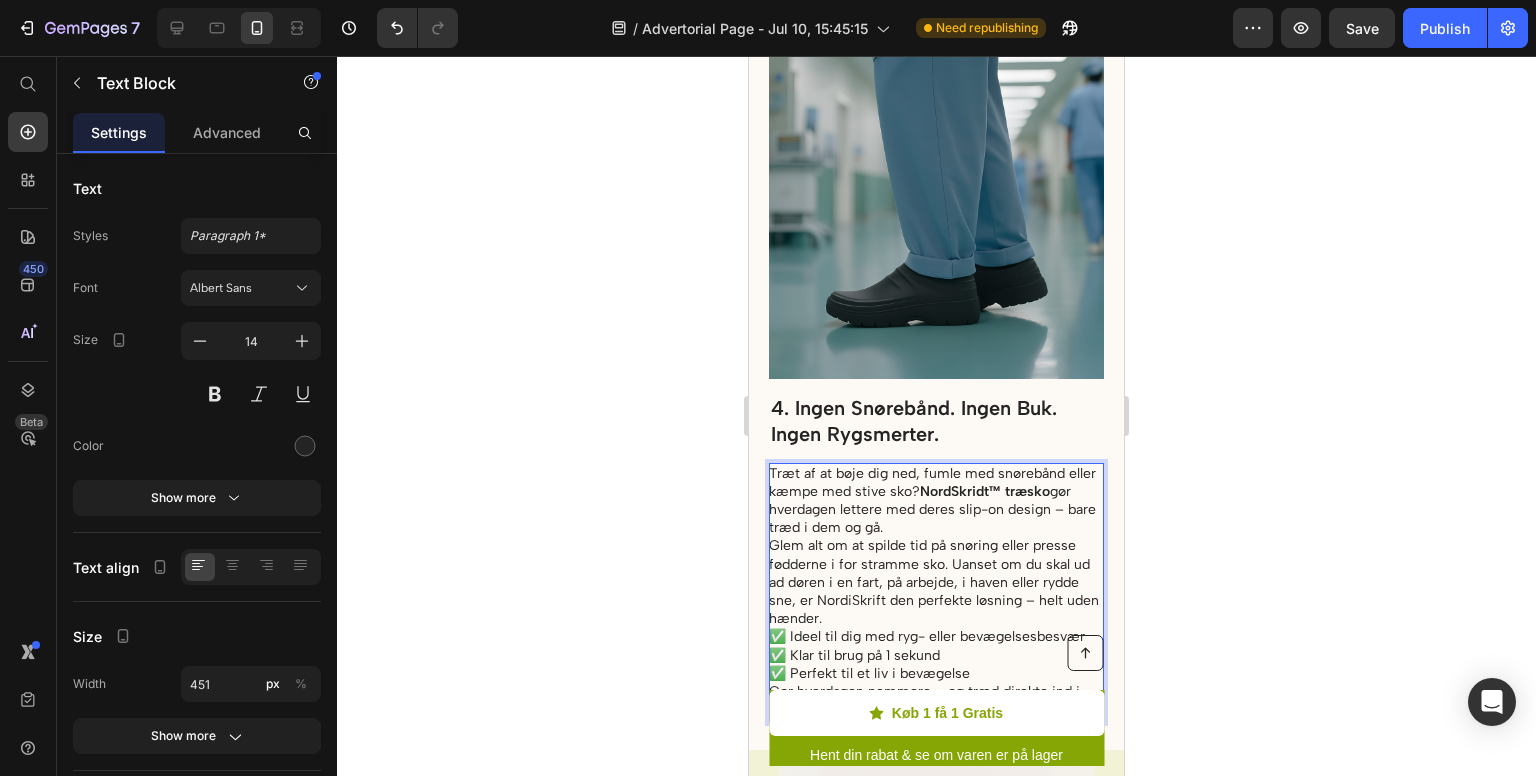 click on "Glem alt om at spilde tid på snøring eller presse fødderne i for stramme sko. Uanset om du skal ud ad døren i en fart, på arbejde, i haven eller rydde sne, er NordiSkrift den perfekte løsning – helt uden hænder." at bounding box center (935, 582) 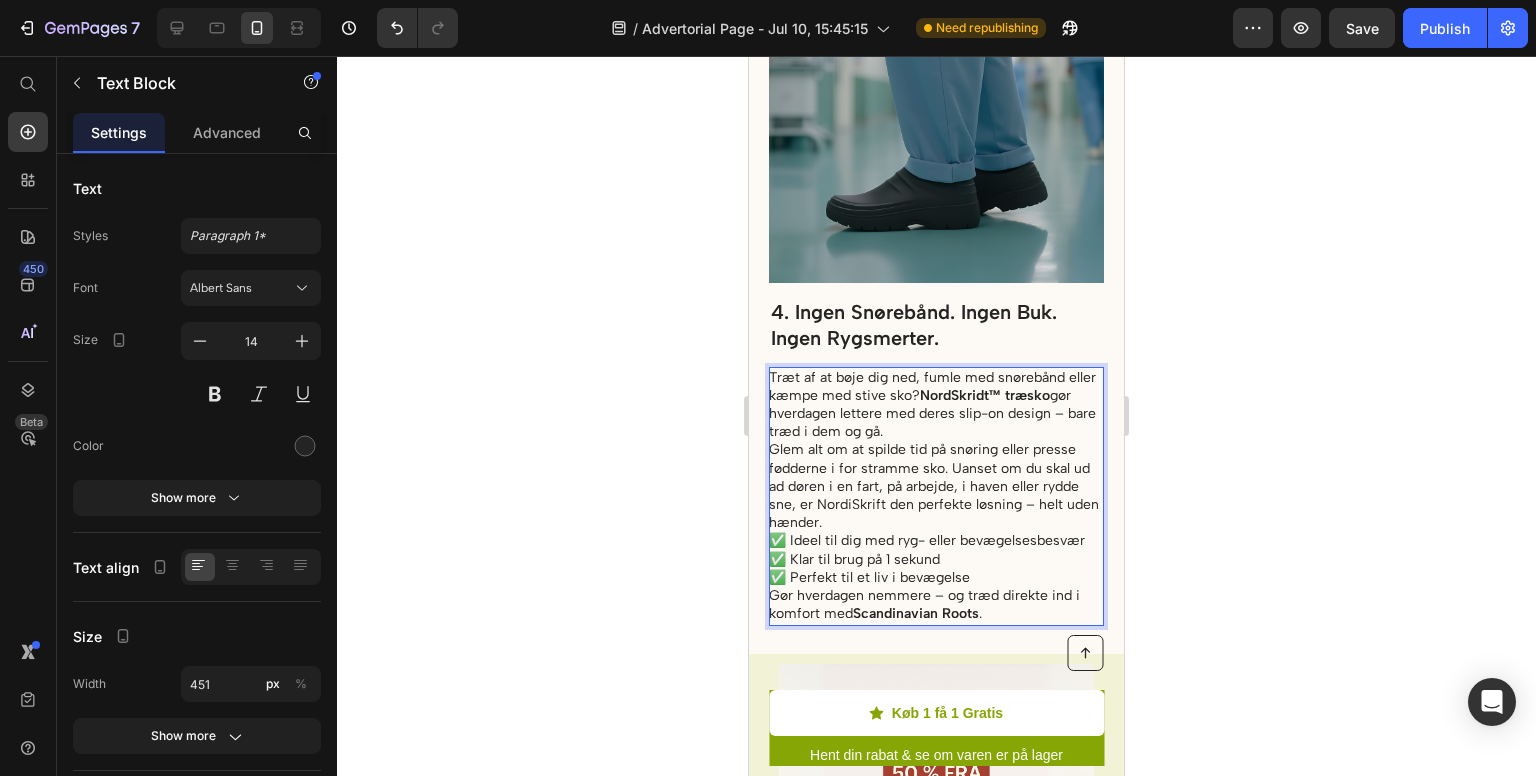 scroll, scrollTop: 3156, scrollLeft: 0, axis: vertical 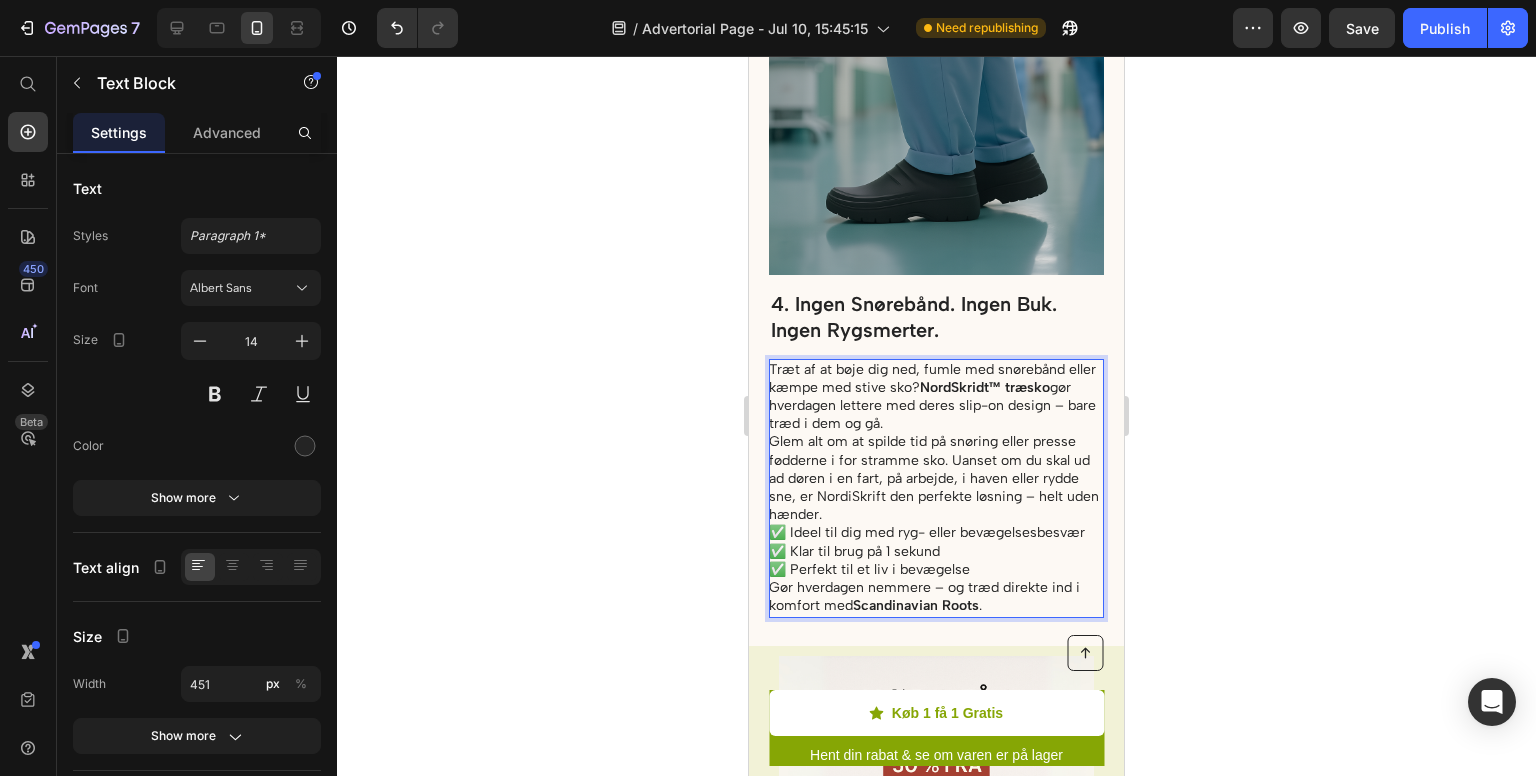 click on "Glem alt om at spilde tid på snøring eller presse fødderne i for stramme sko. Uanset om du skal ud ad døren i en fart, på arbejde, i haven eller rydde sne, er NordiSkrift den perfekte løsning – helt uden hænder." at bounding box center [935, 478] 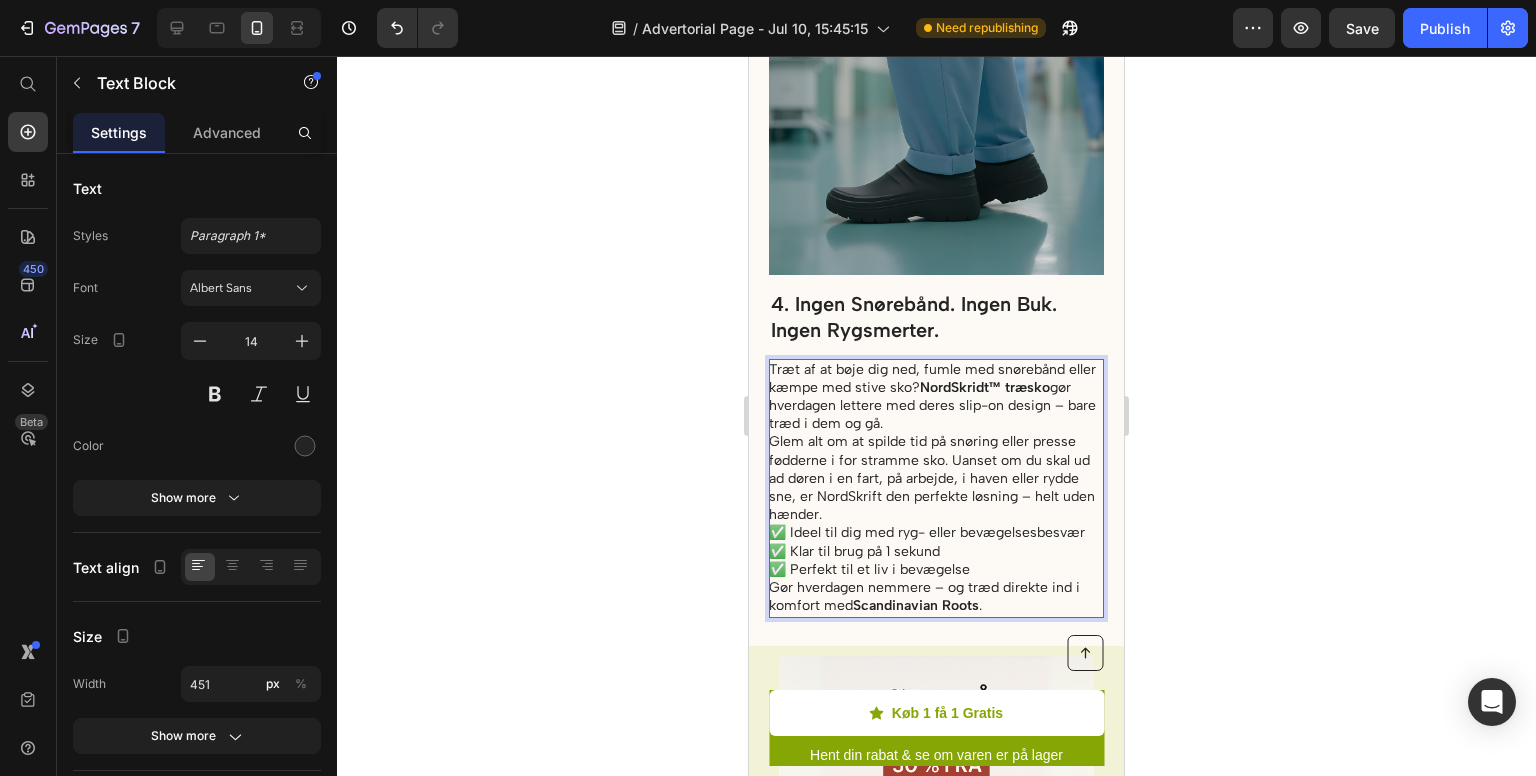 click on "✅ Ideel til dig med ryg- eller bevægelsesbesvær ✅ Klar til brug på 1 sekund ✅ Perfekt til et liv i bevægelse" at bounding box center [935, 551] 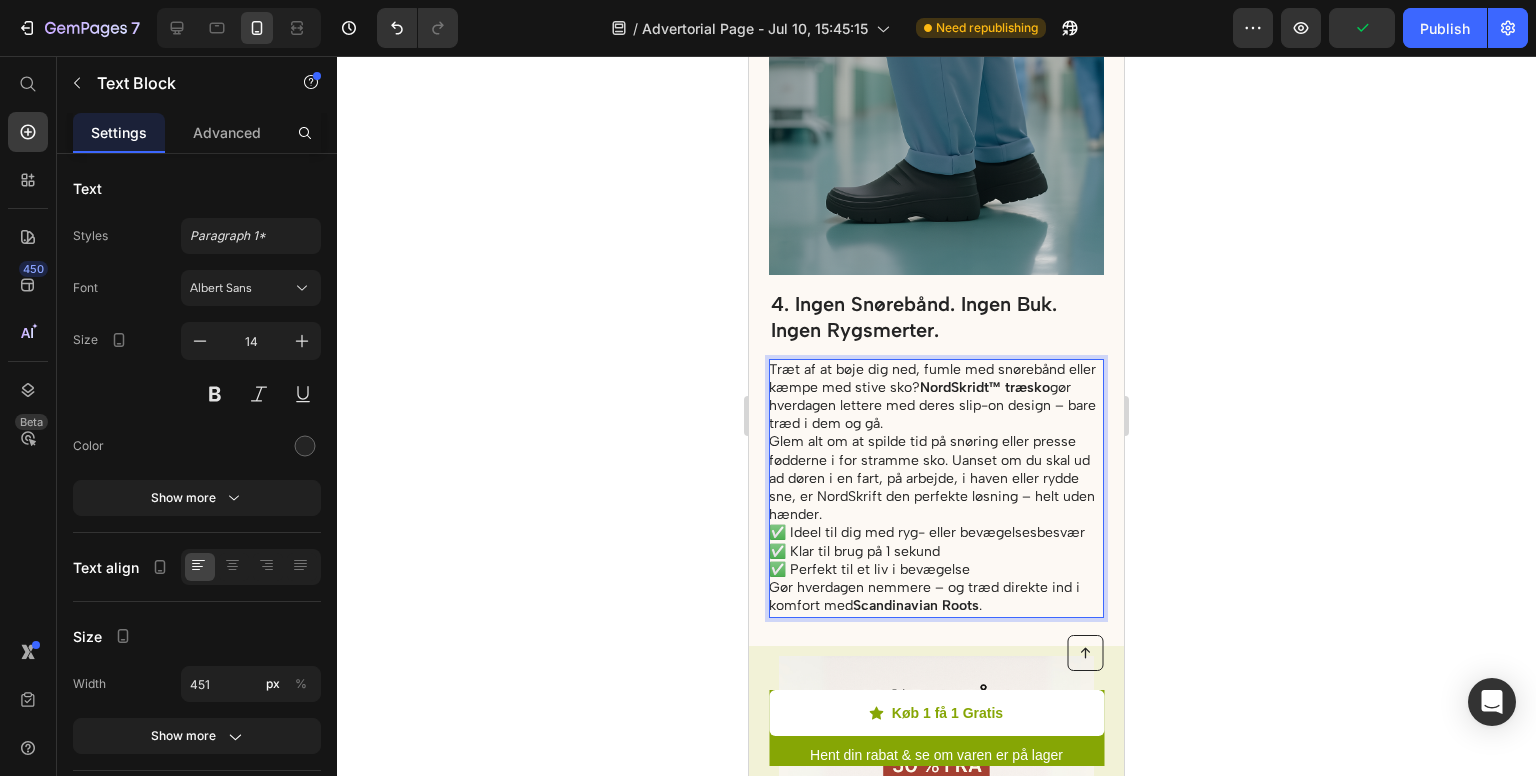 click on "Glem alt om at spilde tid på snøring eller presse fødderne i for stramme sko. Uanset om du skal ud ad døren i en fart, på arbejde, i haven eller rydde sne, er NordSkrift den perfekte løsning – helt uden hænder." at bounding box center [935, 478] 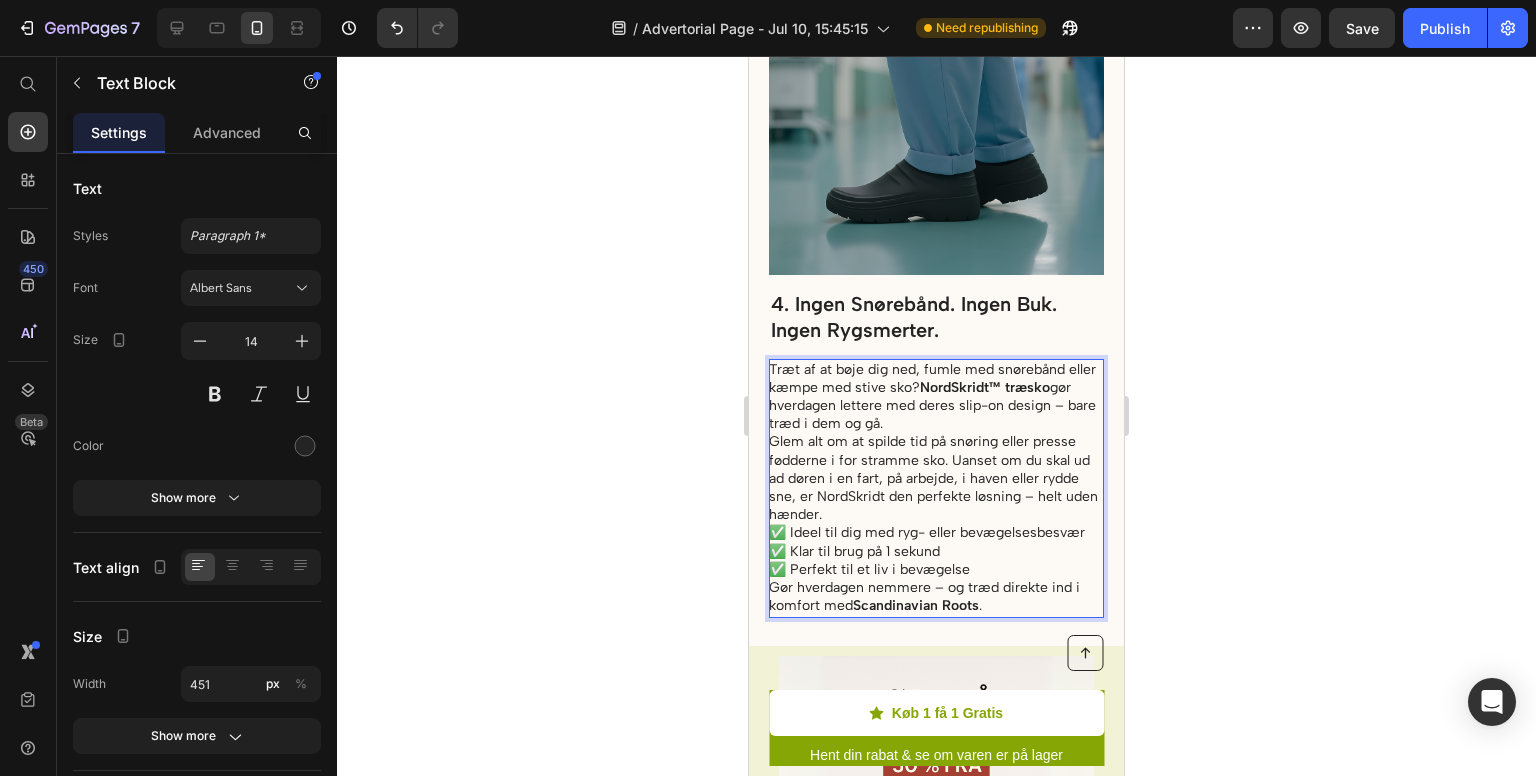 click on "✅ Ideel til dig med ryg- eller bevægelsesbesvær ✅ Klar til brug på 1 sekund ✅ Perfekt til et liv i bevægelse" at bounding box center (935, 551) 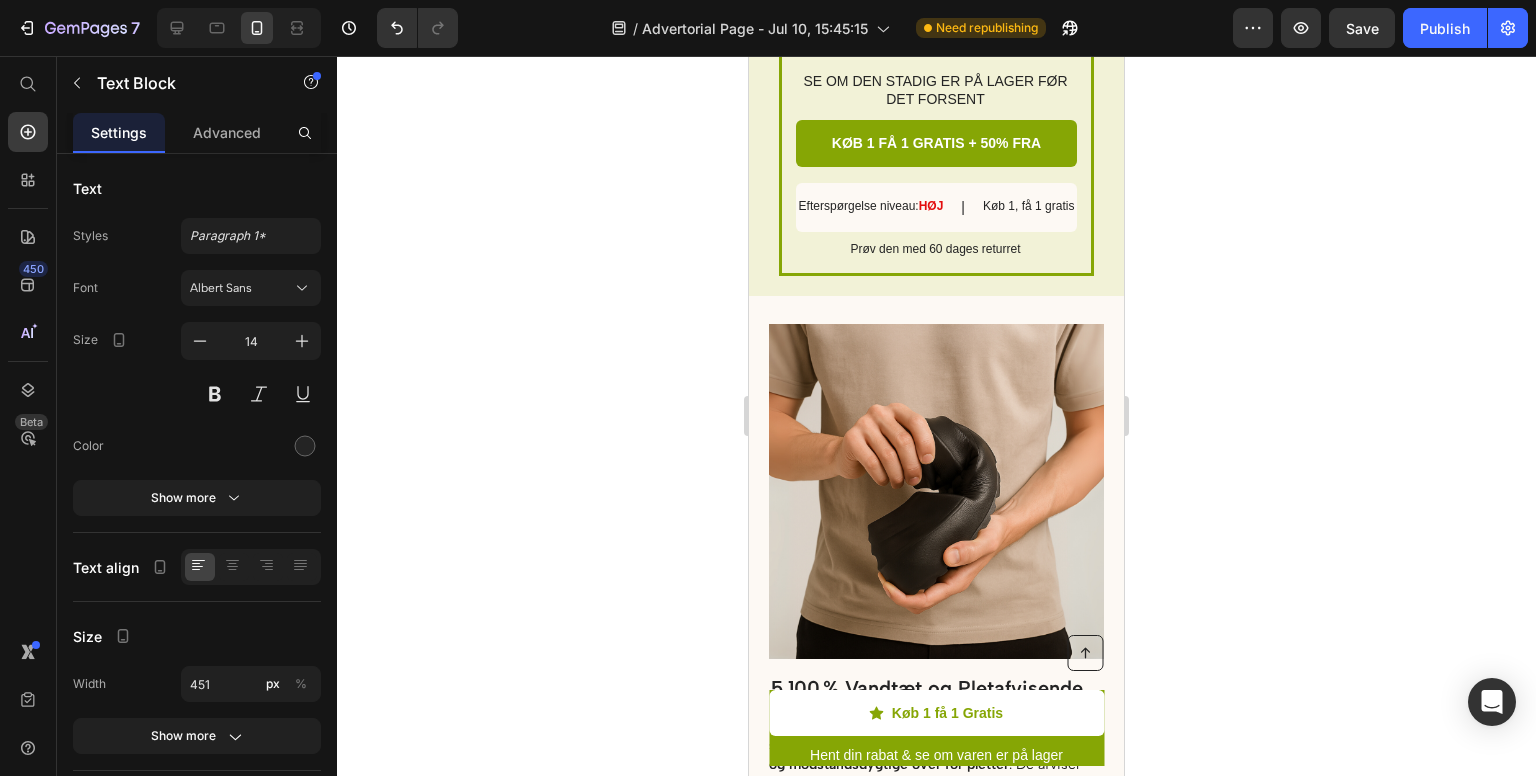 scroll, scrollTop: 4531, scrollLeft: 0, axis: vertical 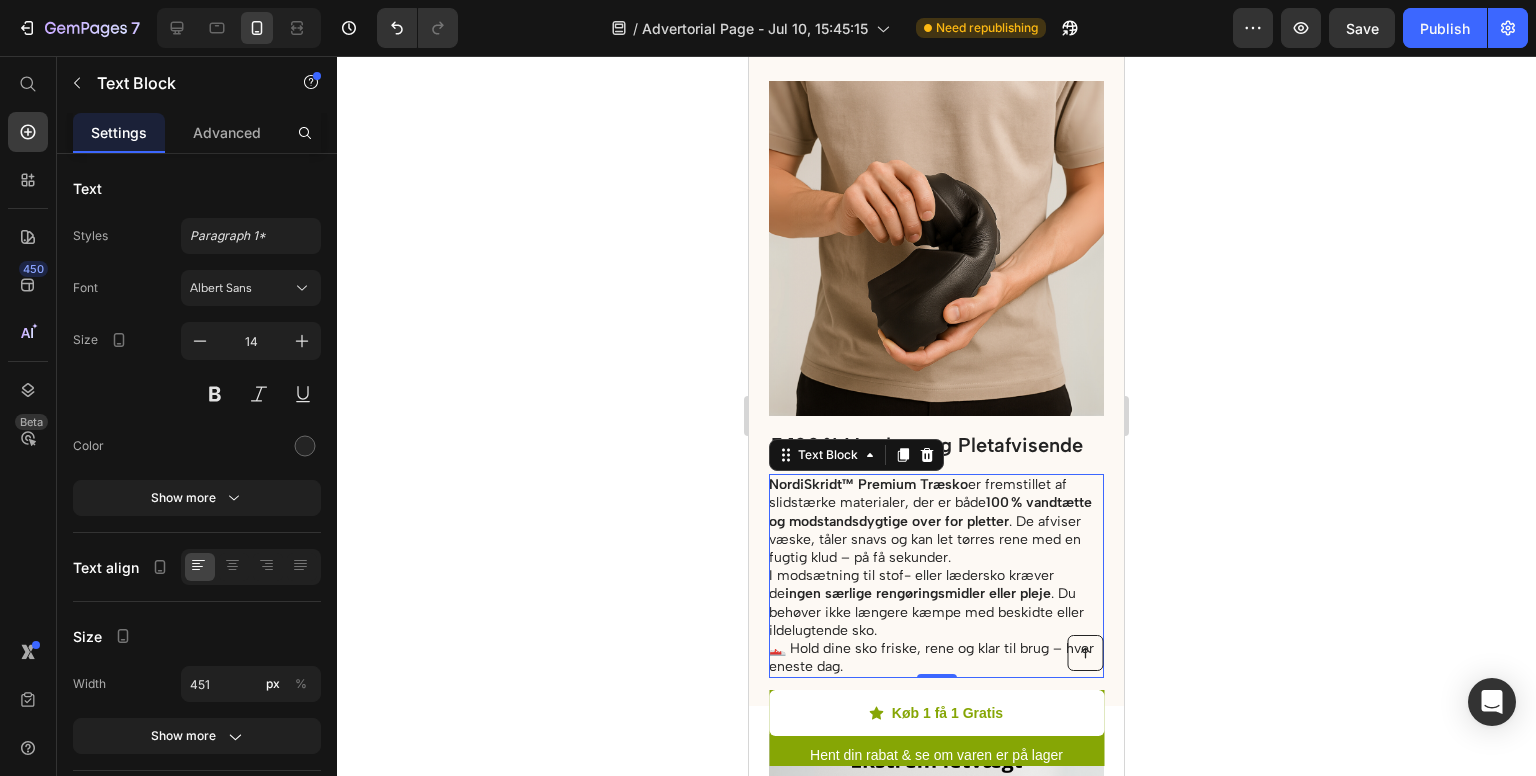 click on "NordiSkridt™ Premium Træsko" at bounding box center (868, 484) 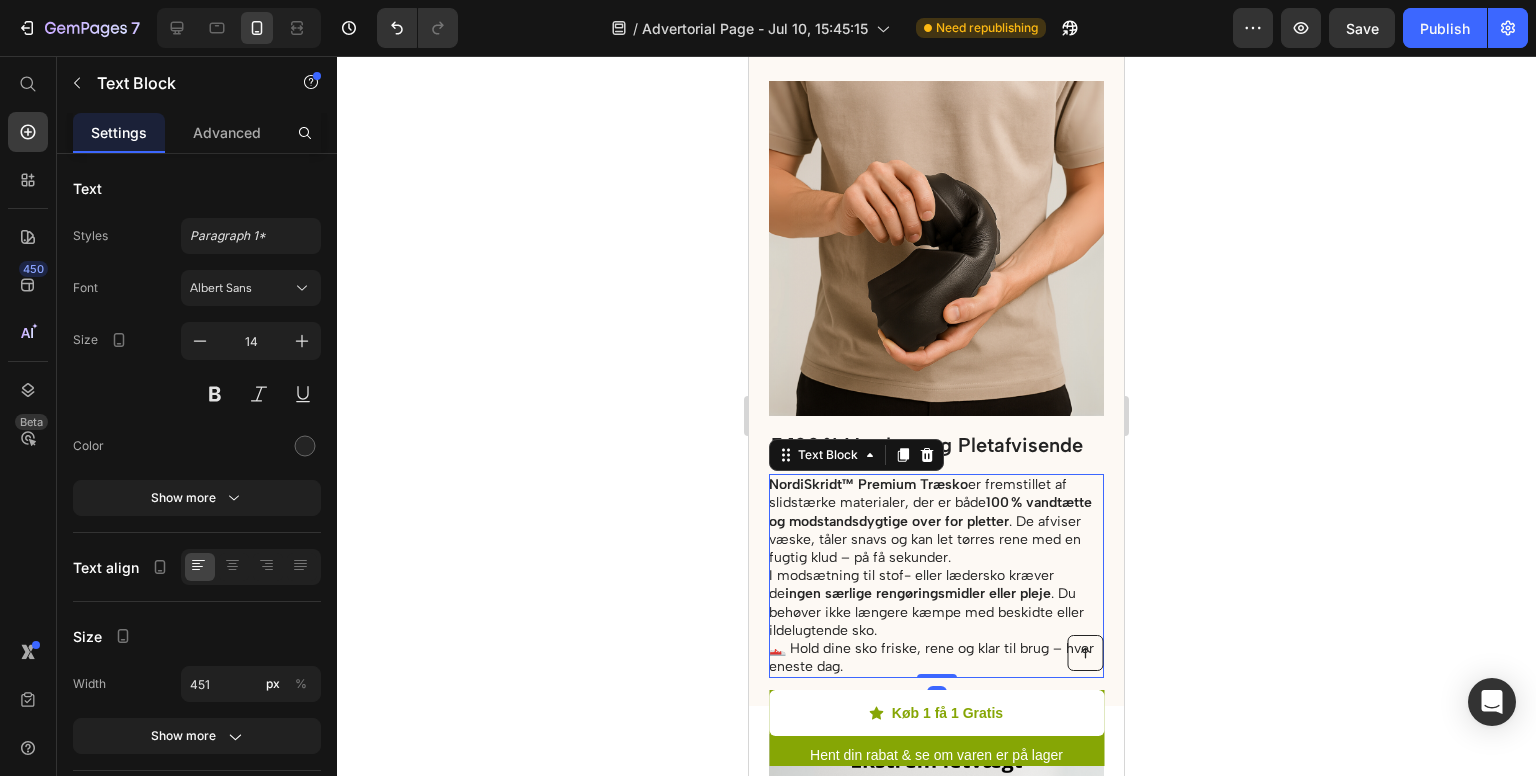 click on "NordiSkridt™ Premium Træsko" at bounding box center (868, 484) 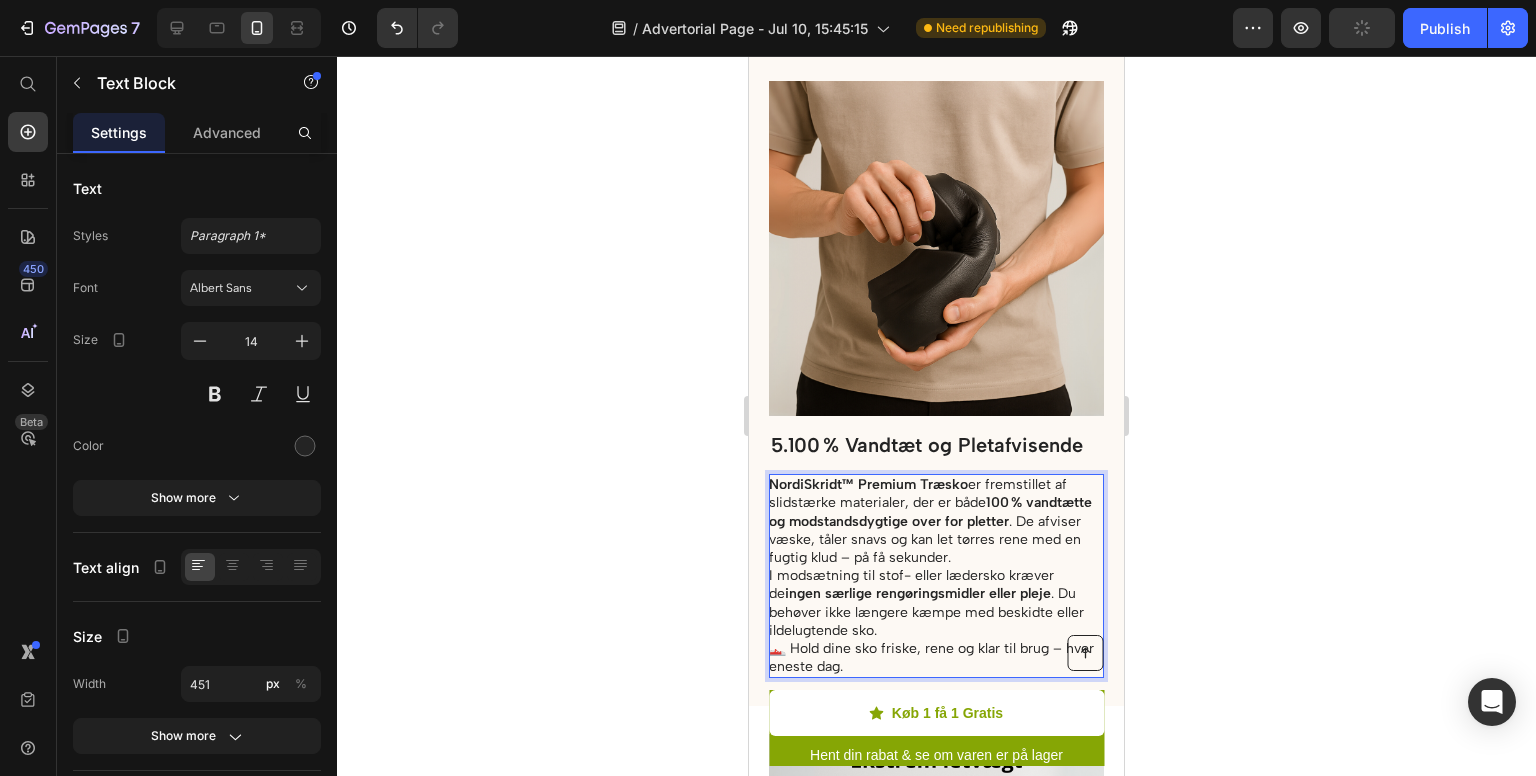 click on "NordiSkridt™ Premium Træsko" at bounding box center [868, 484] 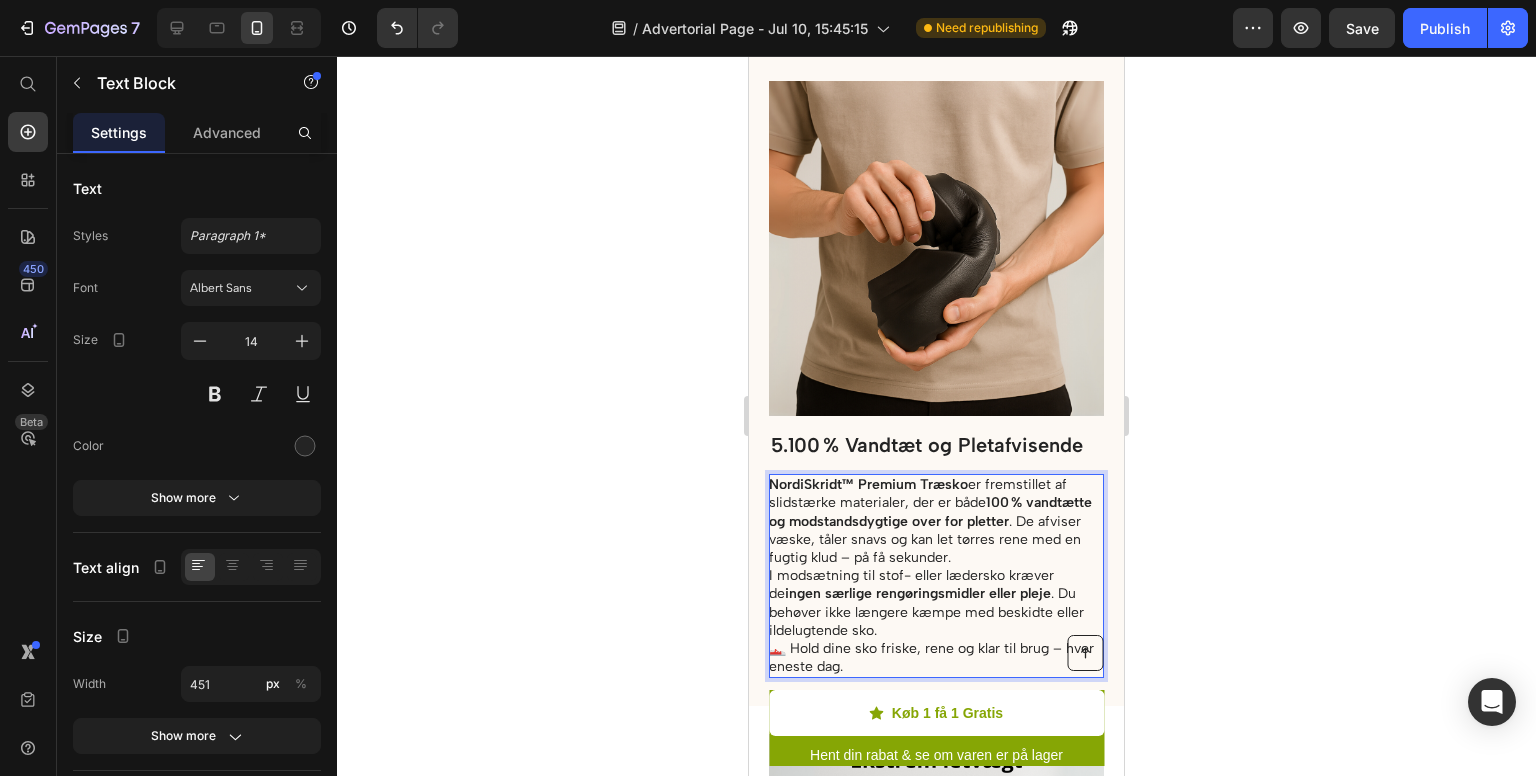 click on "NordiSkridt™ Premium Træsko" at bounding box center [868, 484] 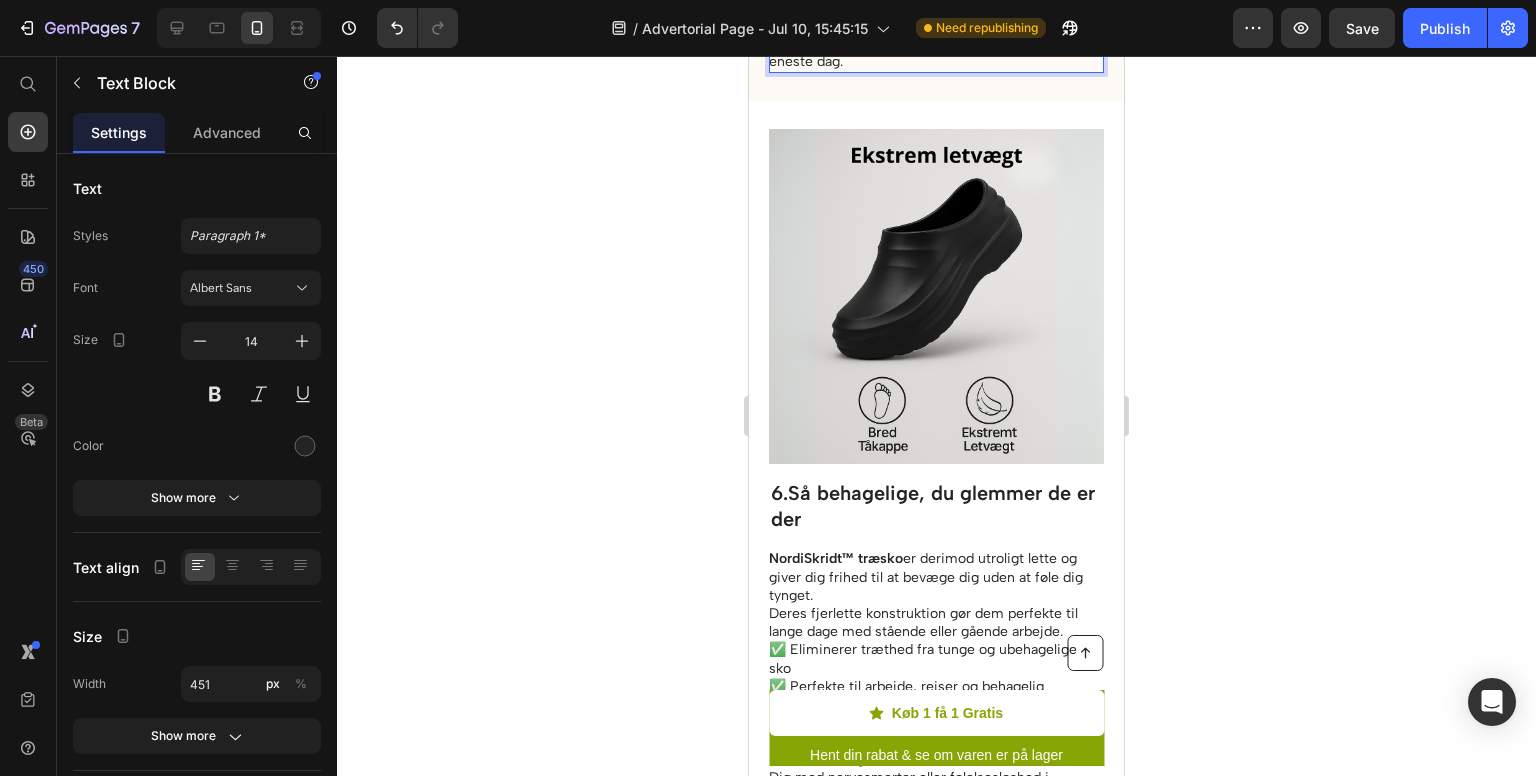 scroll, scrollTop: 5144, scrollLeft: 0, axis: vertical 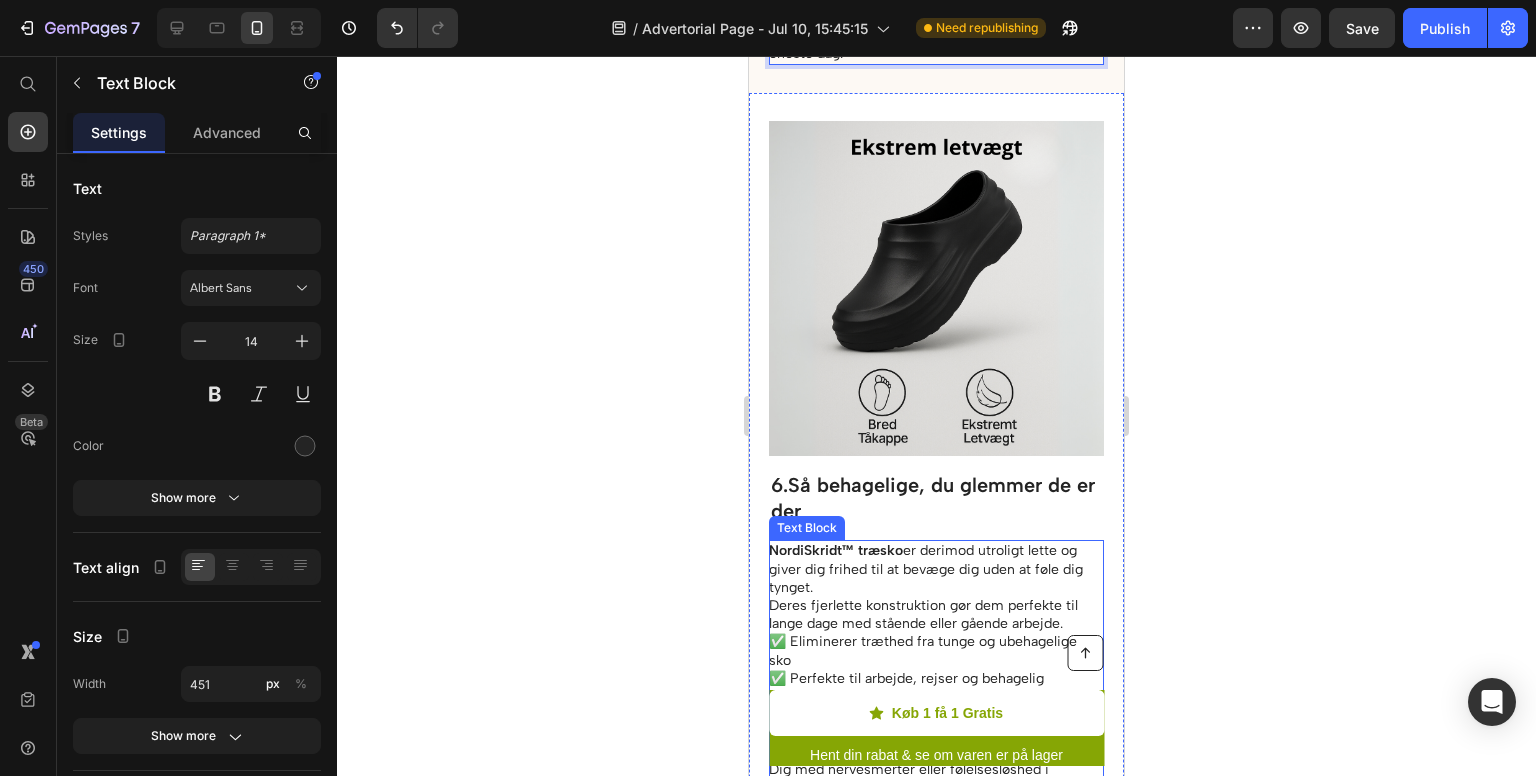 click on "NordiSkridt™ træsko" at bounding box center (836, 550) 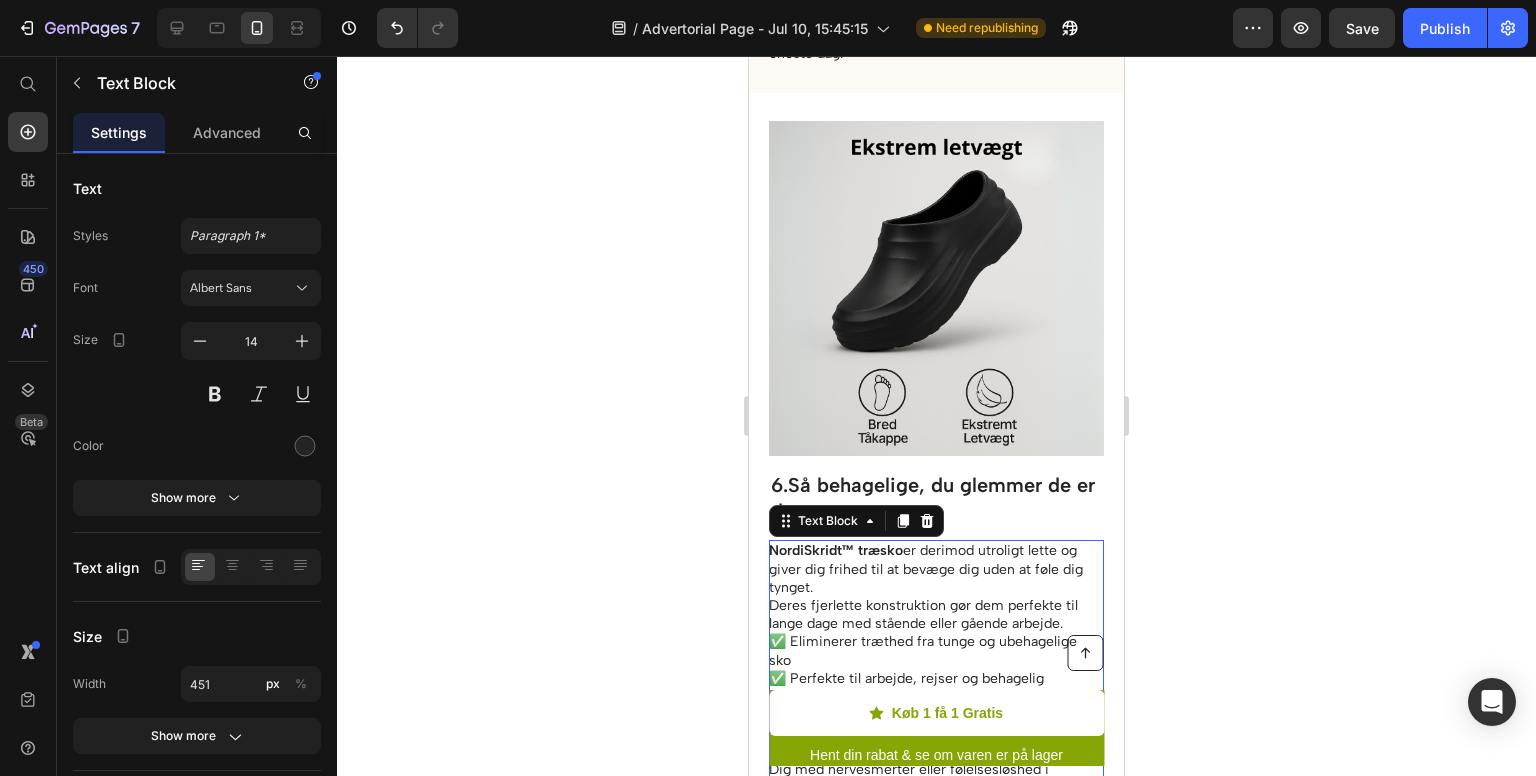 click on "NordiSkridt™ træsko" at bounding box center (836, 550) 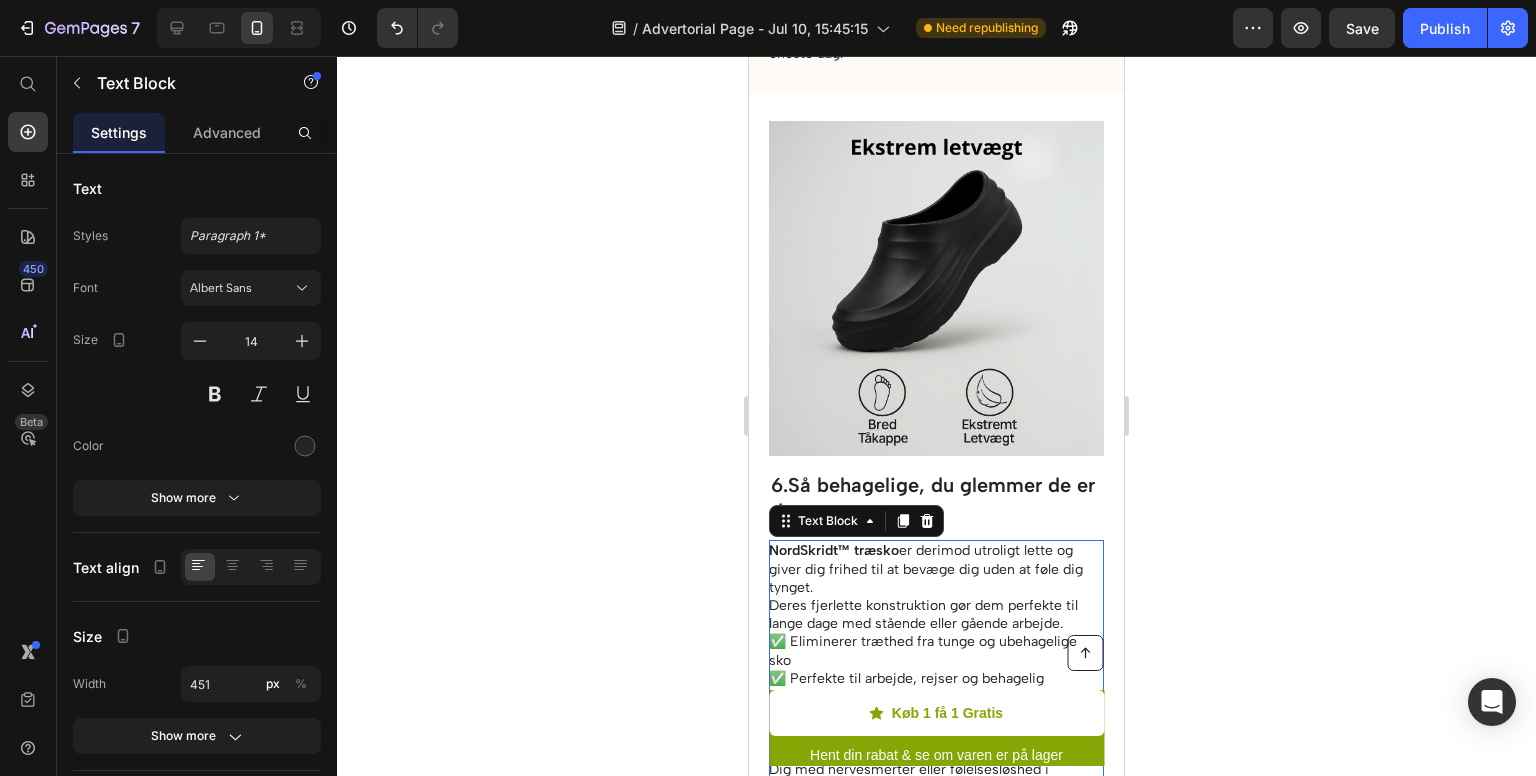 click on "✅ Eliminerer træthed fra tunge og ubehagelige sko ✅ Perfekte til arbejde, rejser og behagelig hverdagsbrug ✅ Føles som ingenting – nem og ubesværet bevægelse hele dagen" at bounding box center [935, 687] 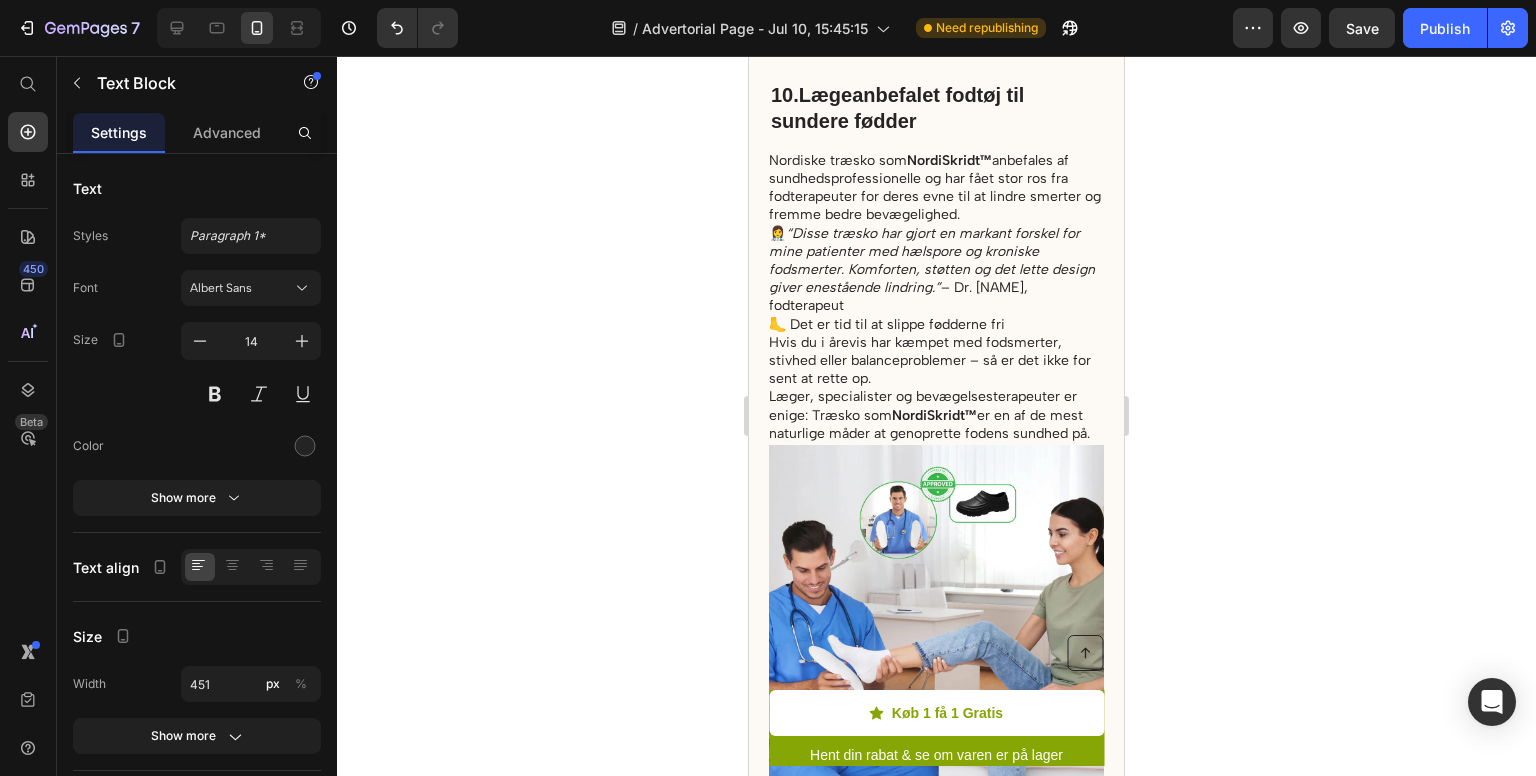 scroll, scrollTop: 8184, scrollLeft: 0, axis: vertical 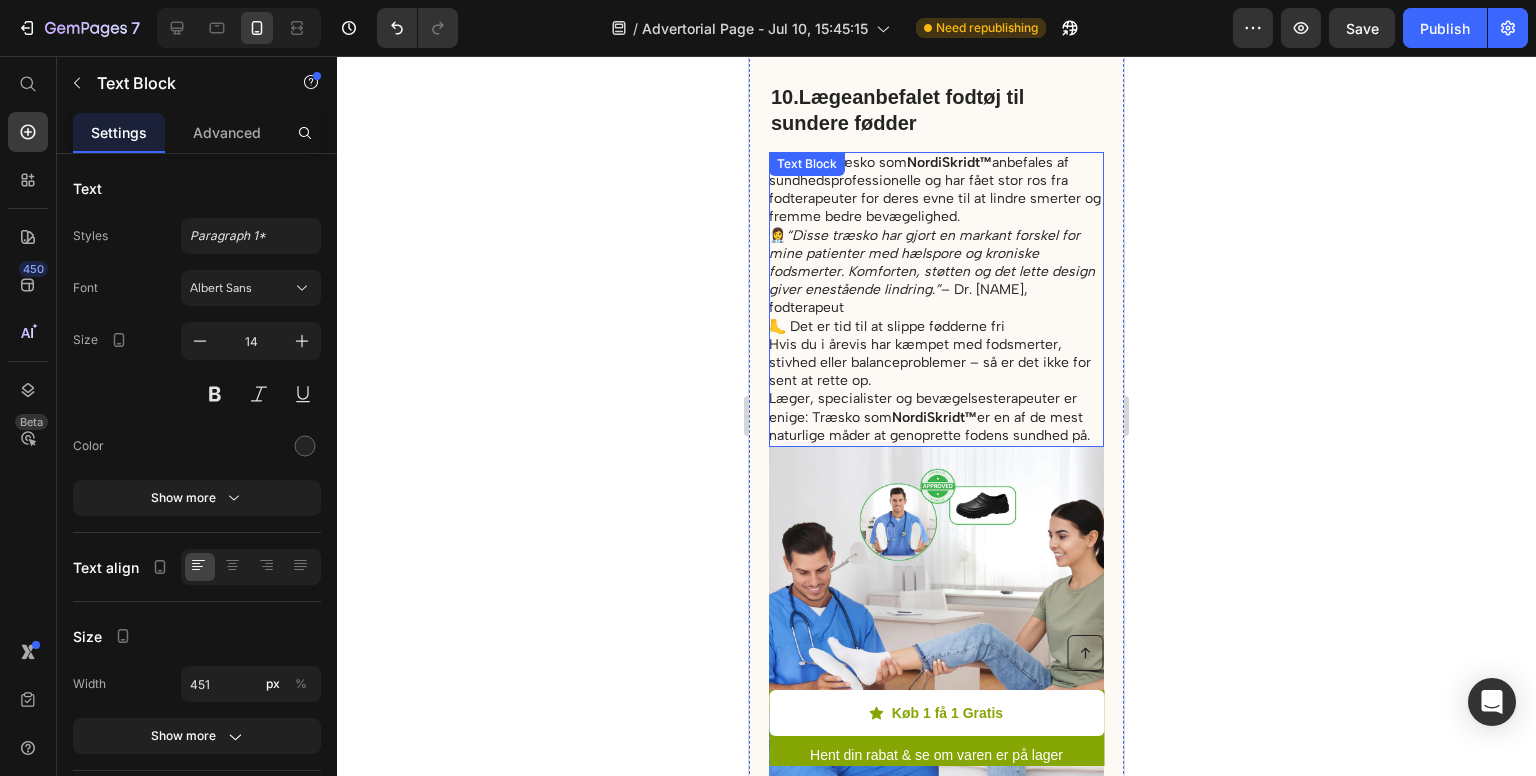 click on "NordiSkridt™" at bounding box center (934, 417) 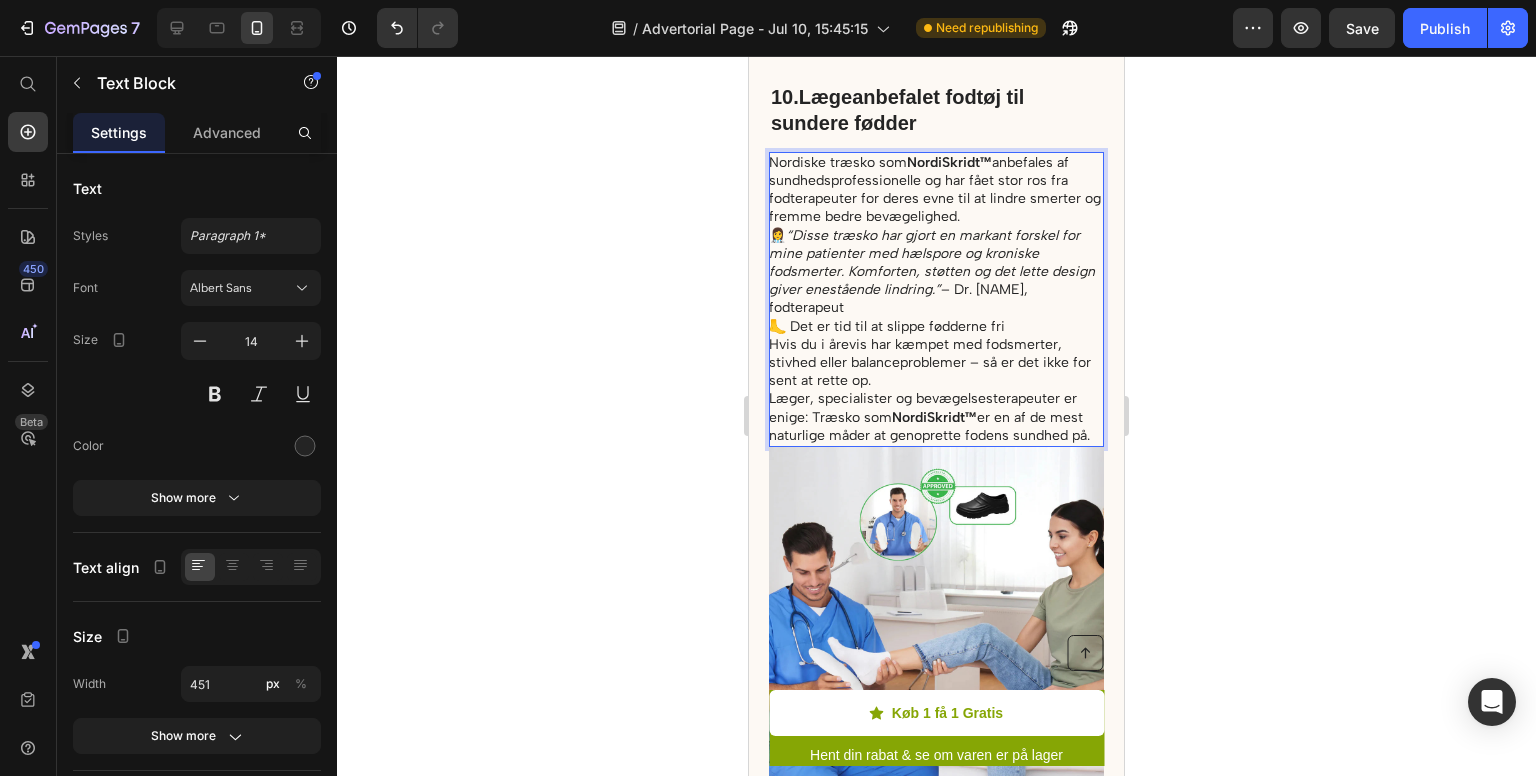click on "NordiSkridt™" at bounding box center [934, 417] 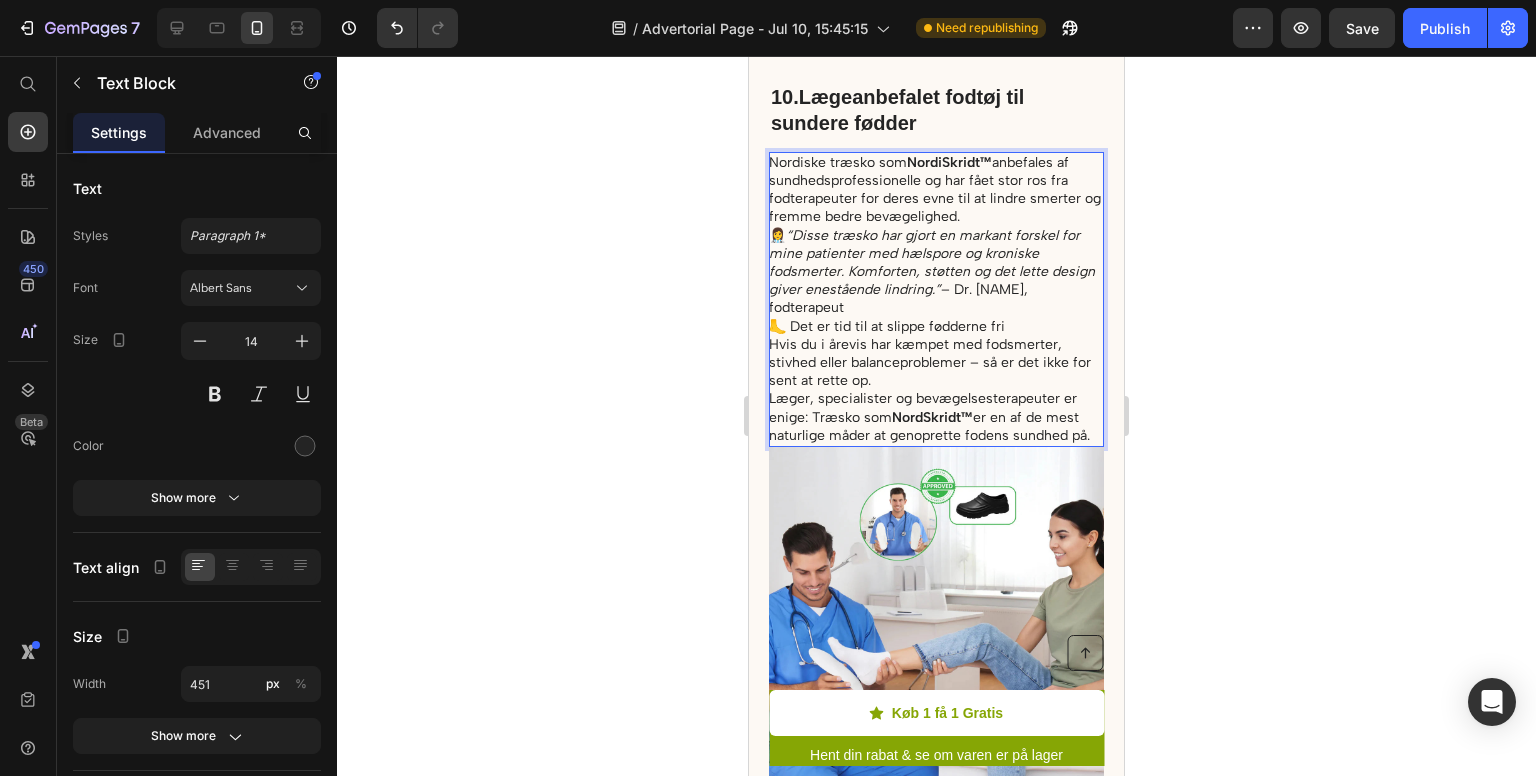 click on "🦶 Det er tid til at slippe fødderne fri" at bounding box center (935, 327) 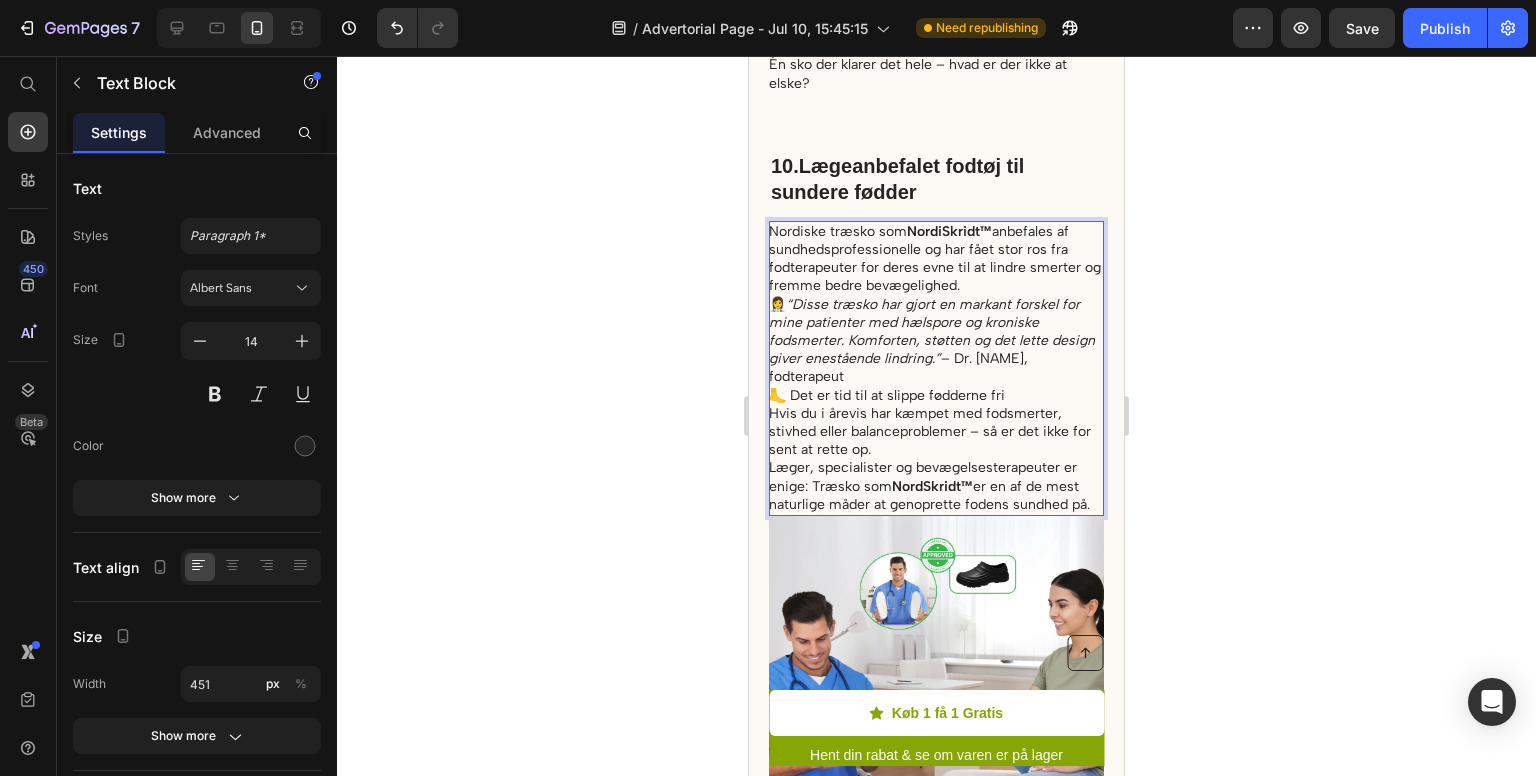 scroll, scrollTop: 8114, scrollLeft: 0, axis: vertical 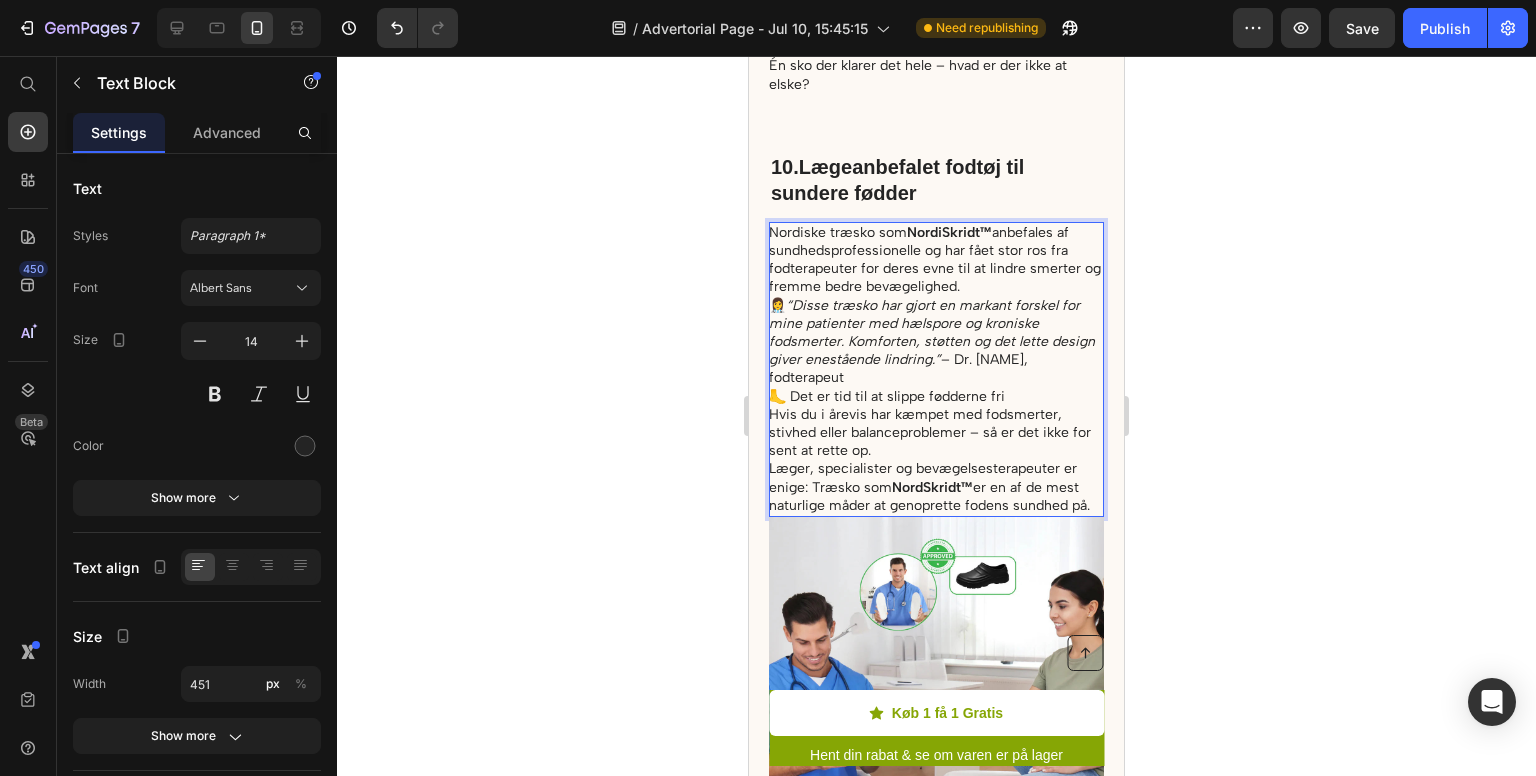 click on "NordiSkridt™" at bounding box center [949, 232] 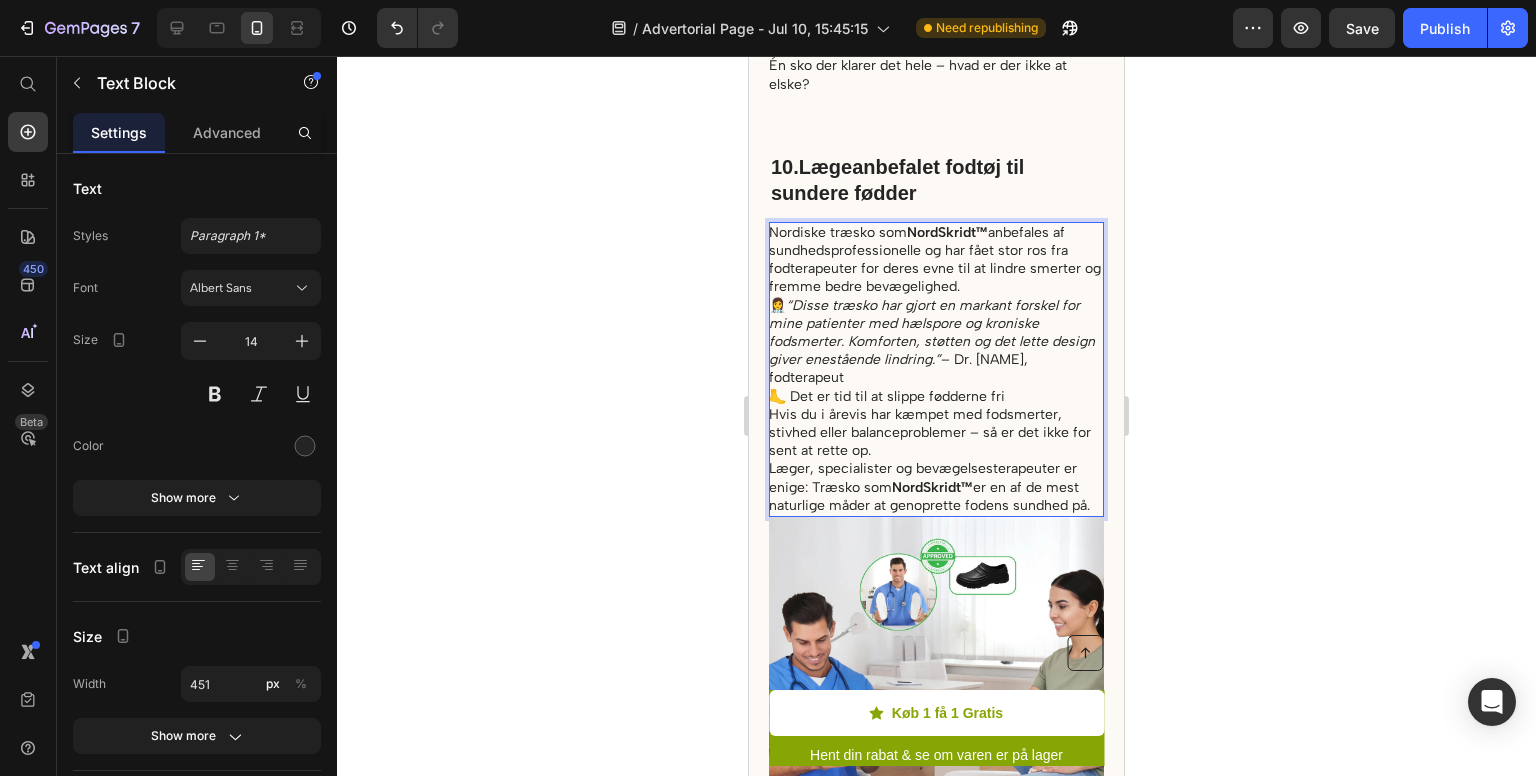 click on "👩‍⚕️  “Disse træsko har gjort en markant forskel for mine patienter med hælspore og kroniske fodsmerter. Komforten, støtten og det lette design giver enestående lindring.”  – Dr. Jens Hans, fodterapeut" at bounding box center (935, 342) 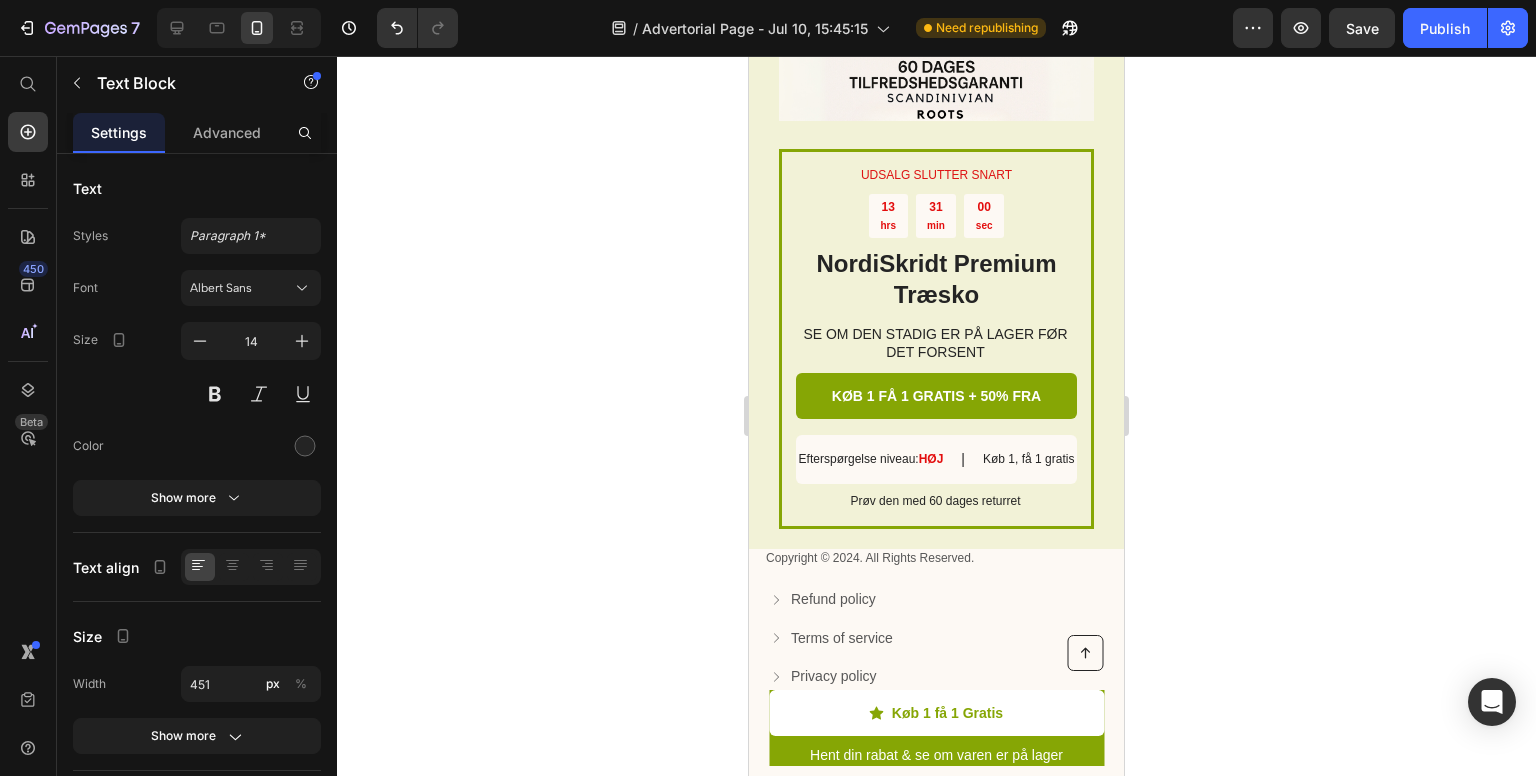 scroll, scrollTop: 9260, scrollLeft: 0, axis: vertical 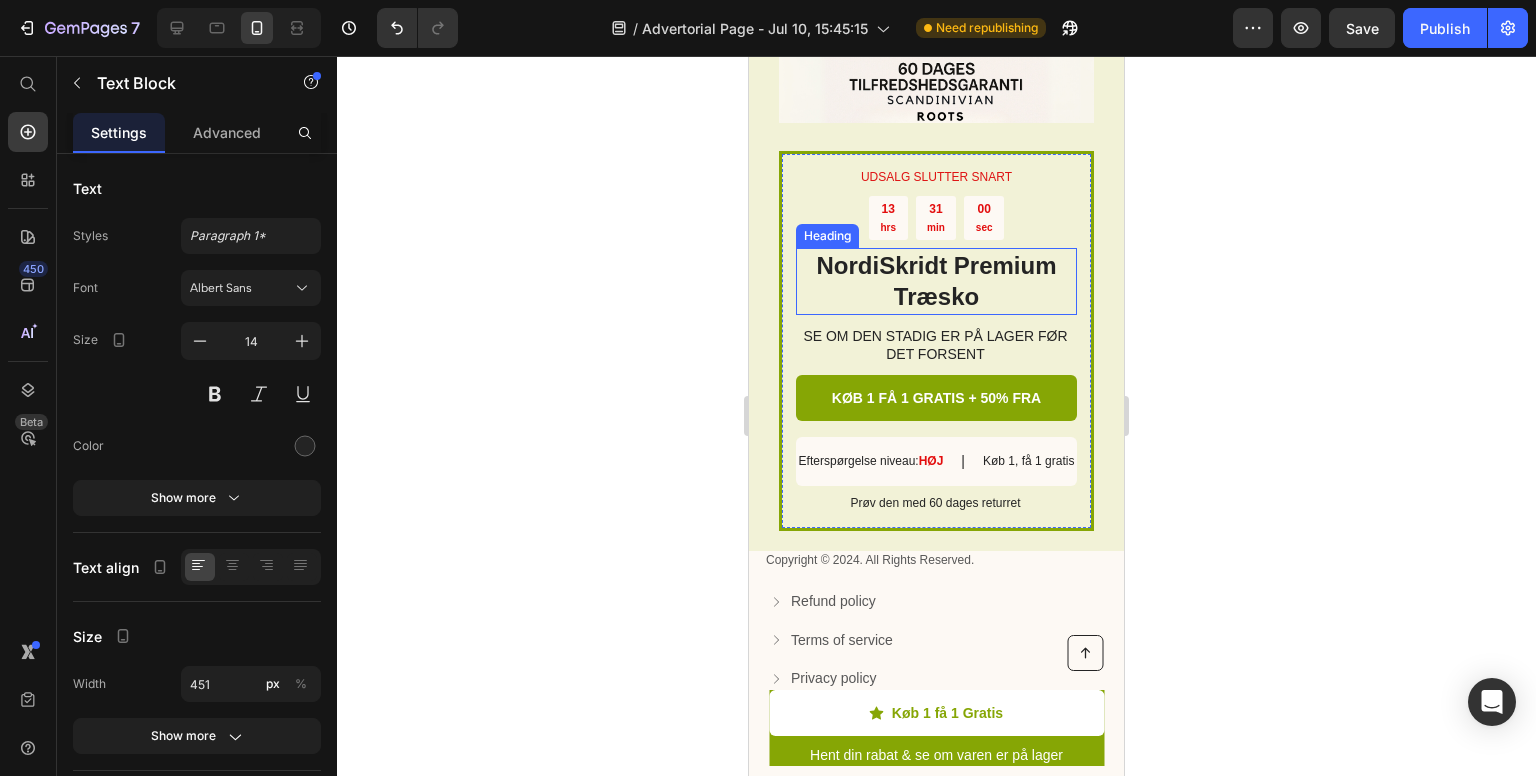 click on "NordiSkridt Premium Træsko" at bounding box center (936, 281) 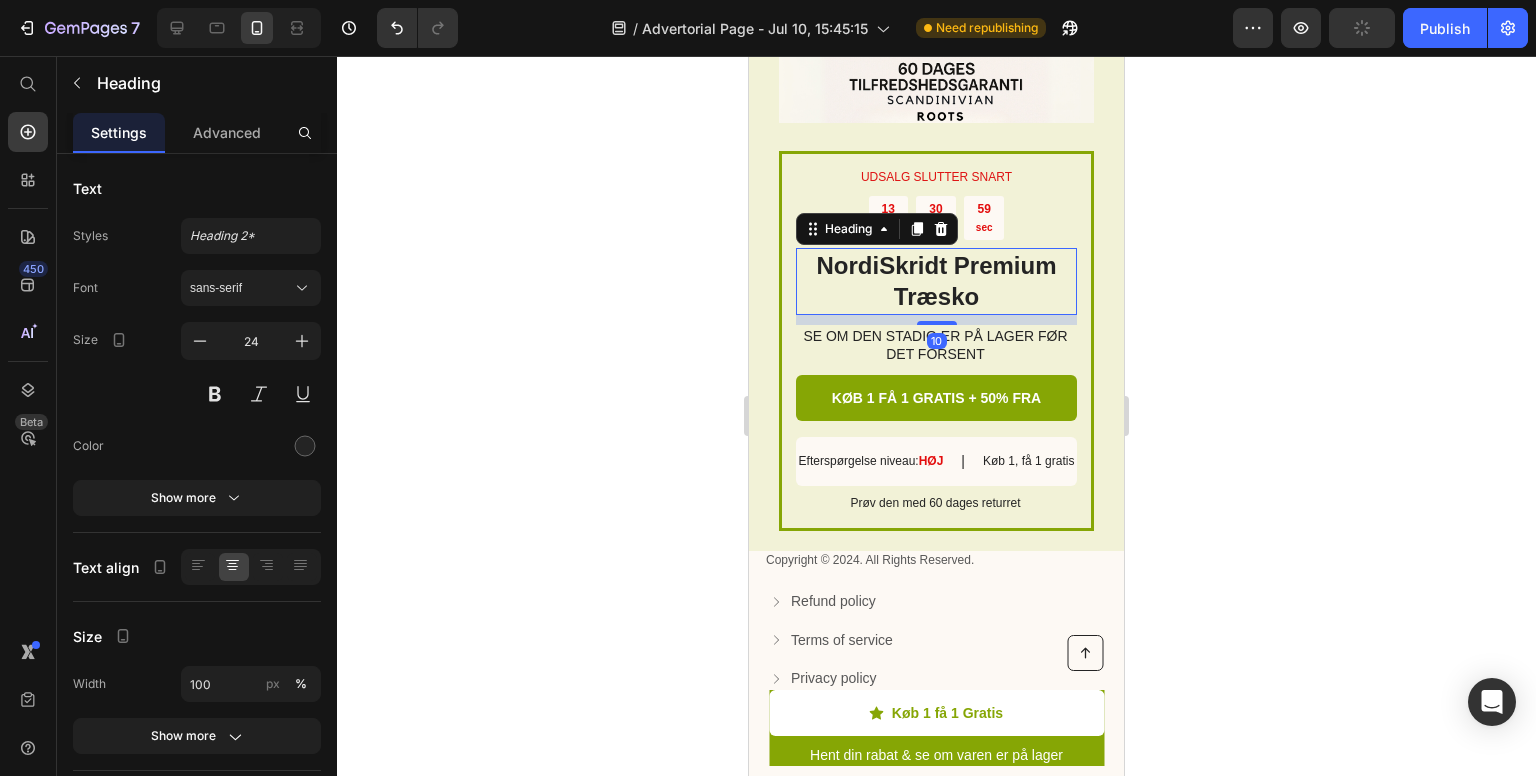 click on "NordiSkridt Premium Træsko" at bounding box center [936, 281] 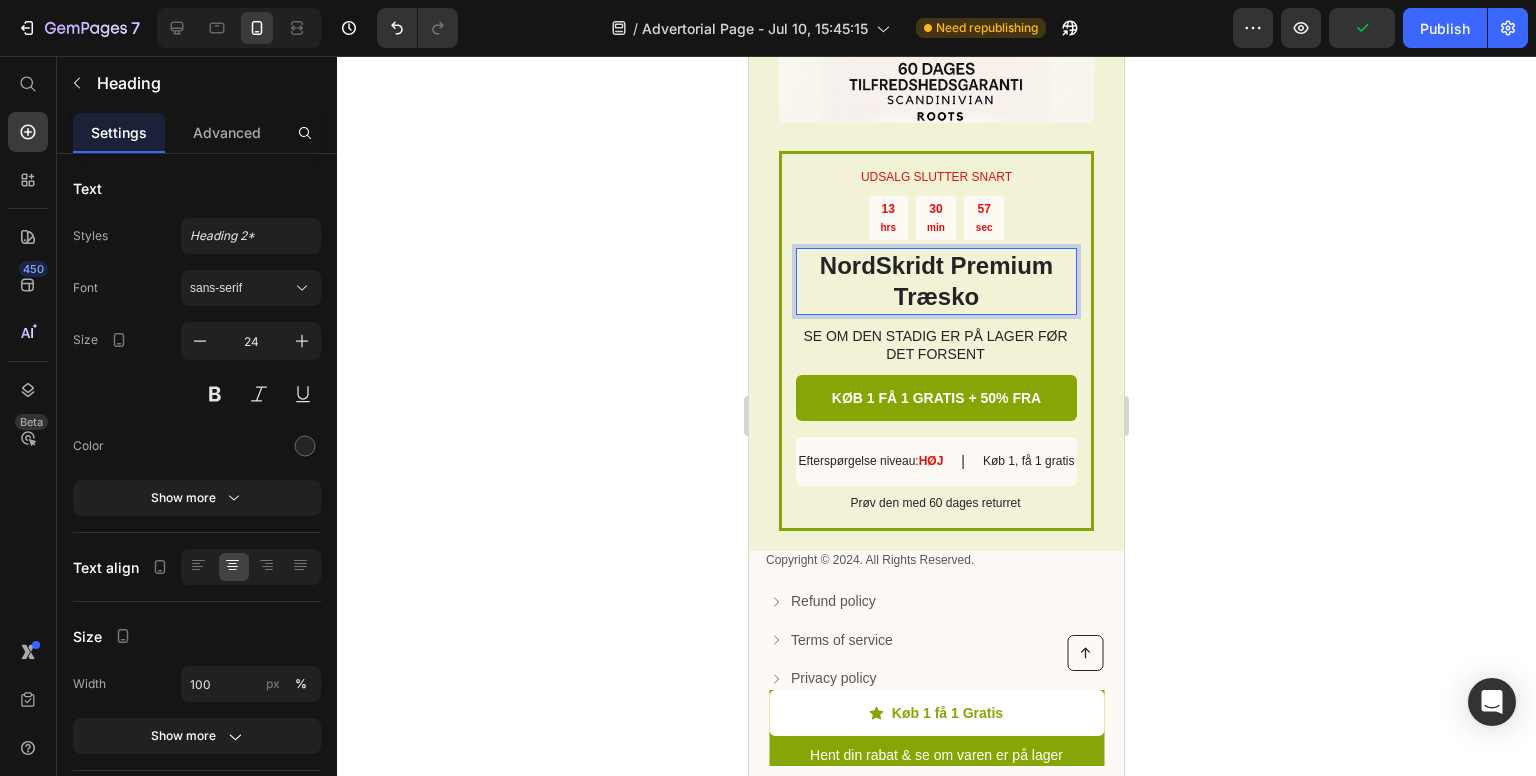 click 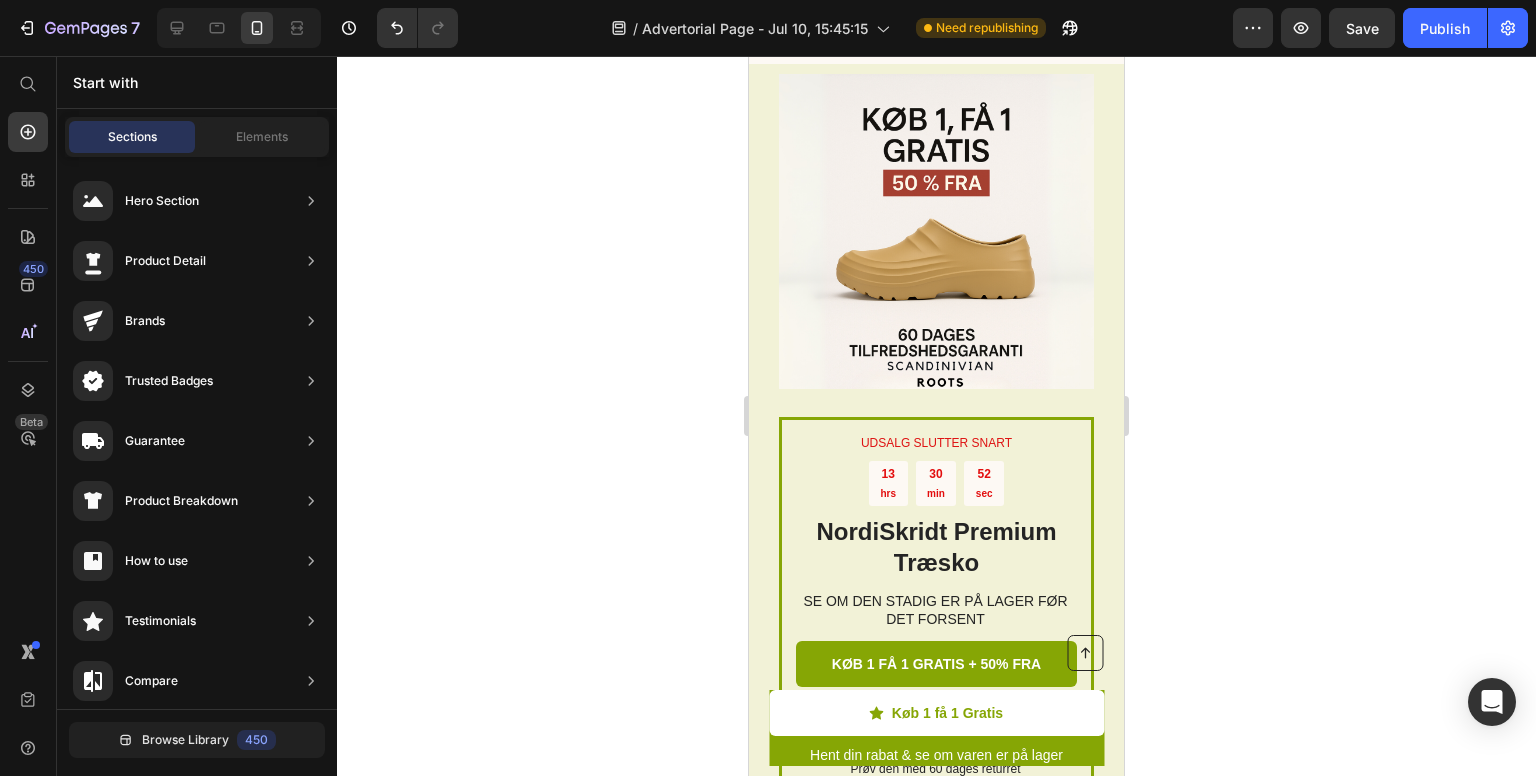 scroll, scrollTop: 3736, scrollLeft: 0, axis: vertical 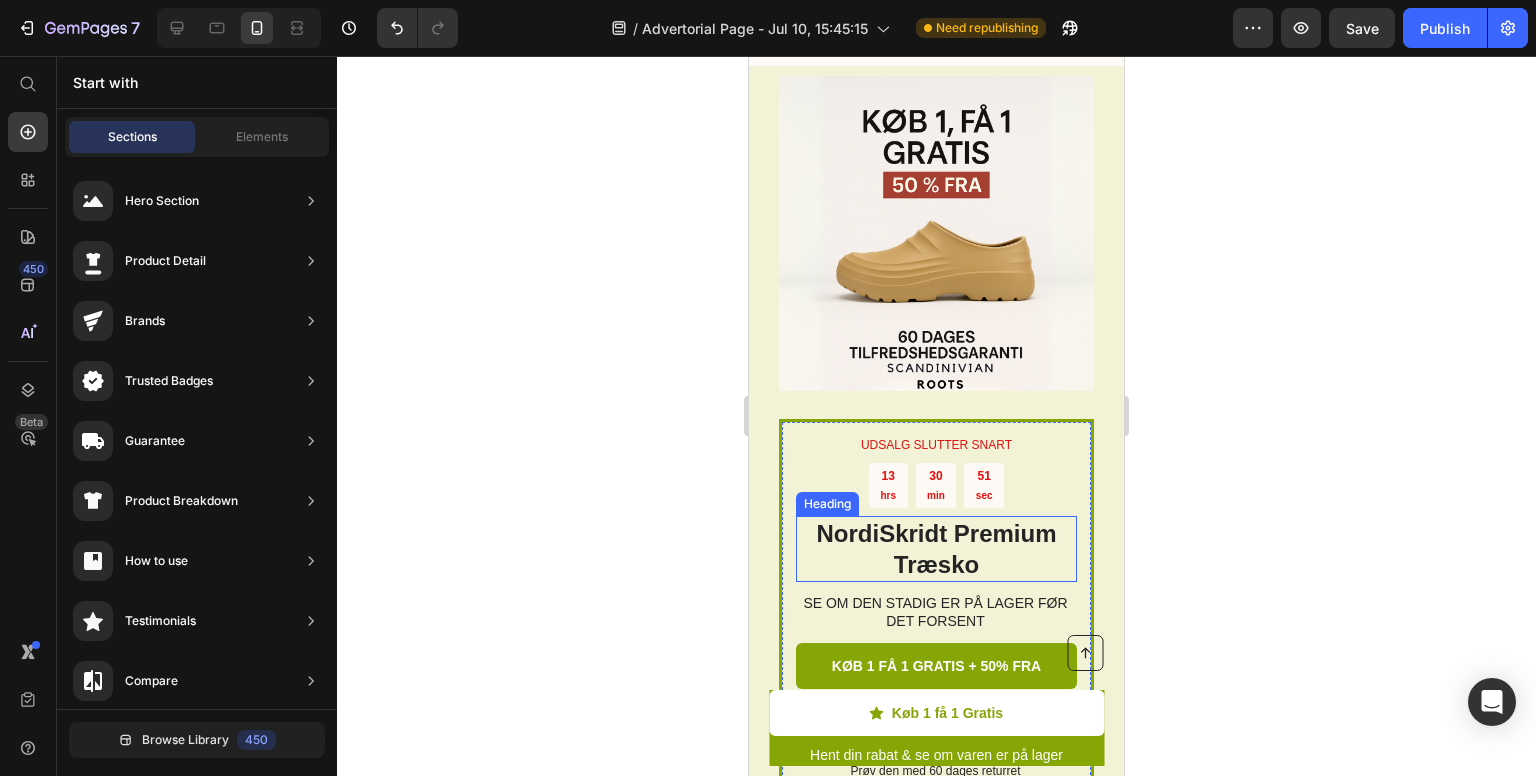 click on "NordiSkridt Premium Træsko" at bounding box center [936, 549] 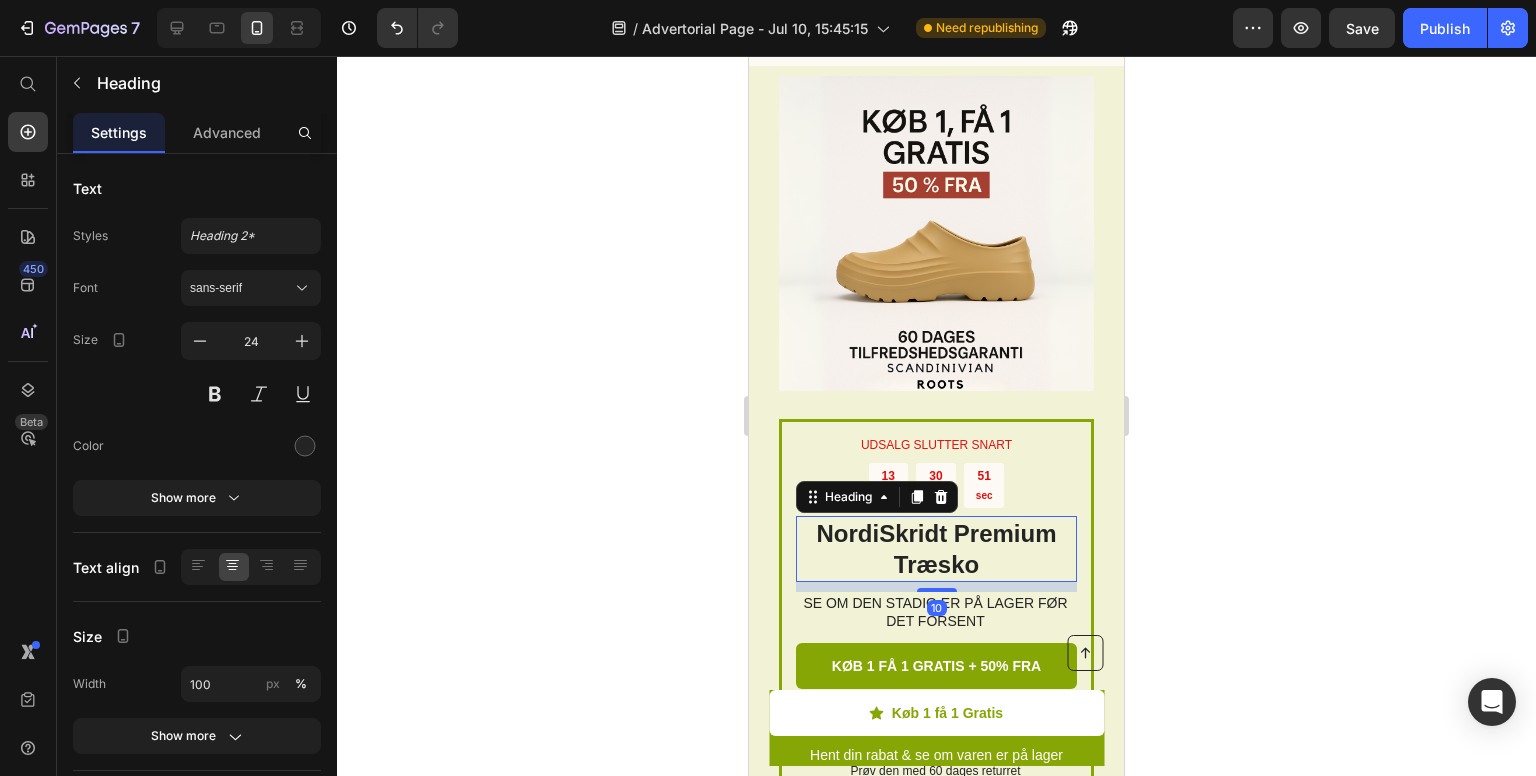 click on "NordiSkridt Premium Træsko" at bounding box center [936, 549] 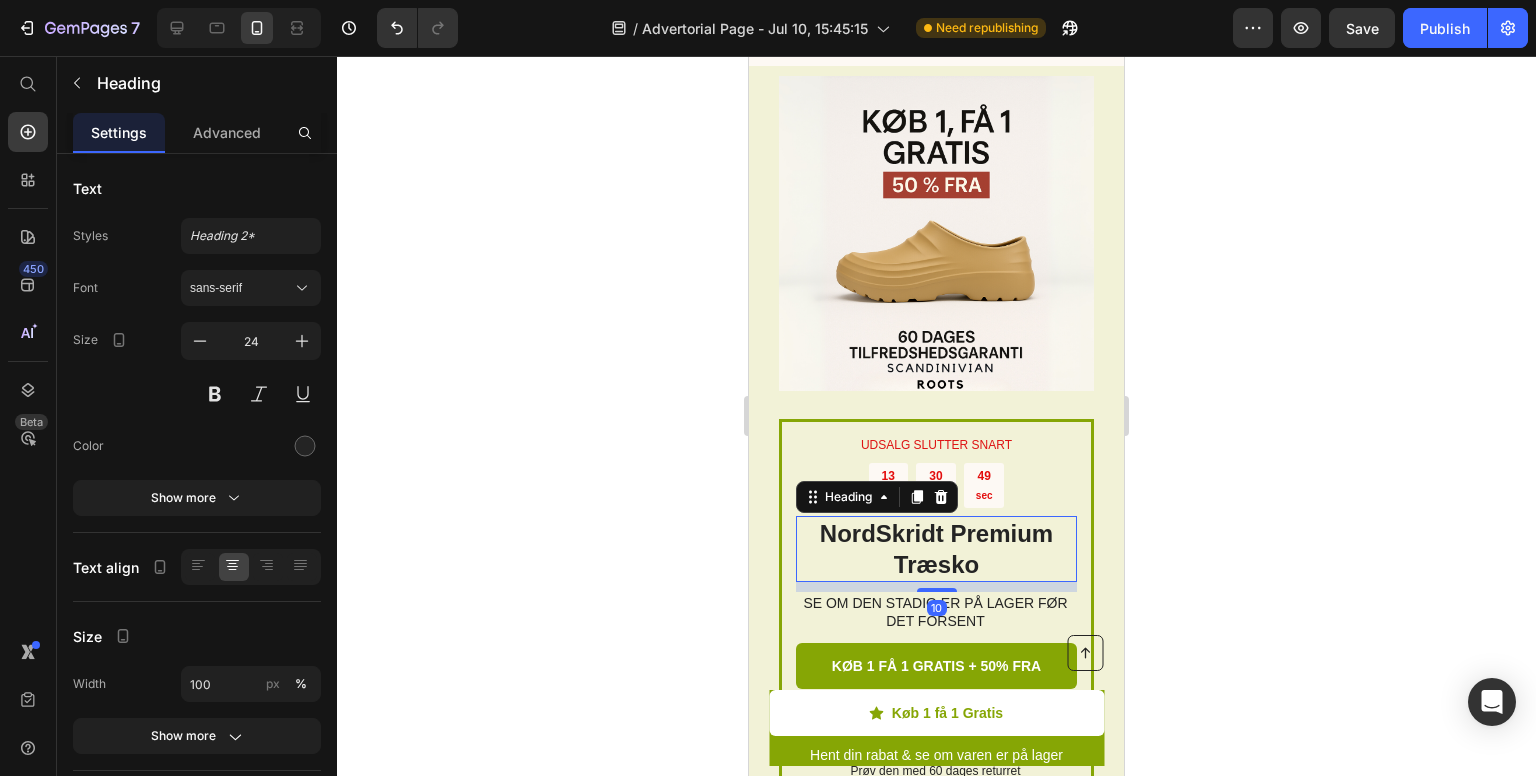 click 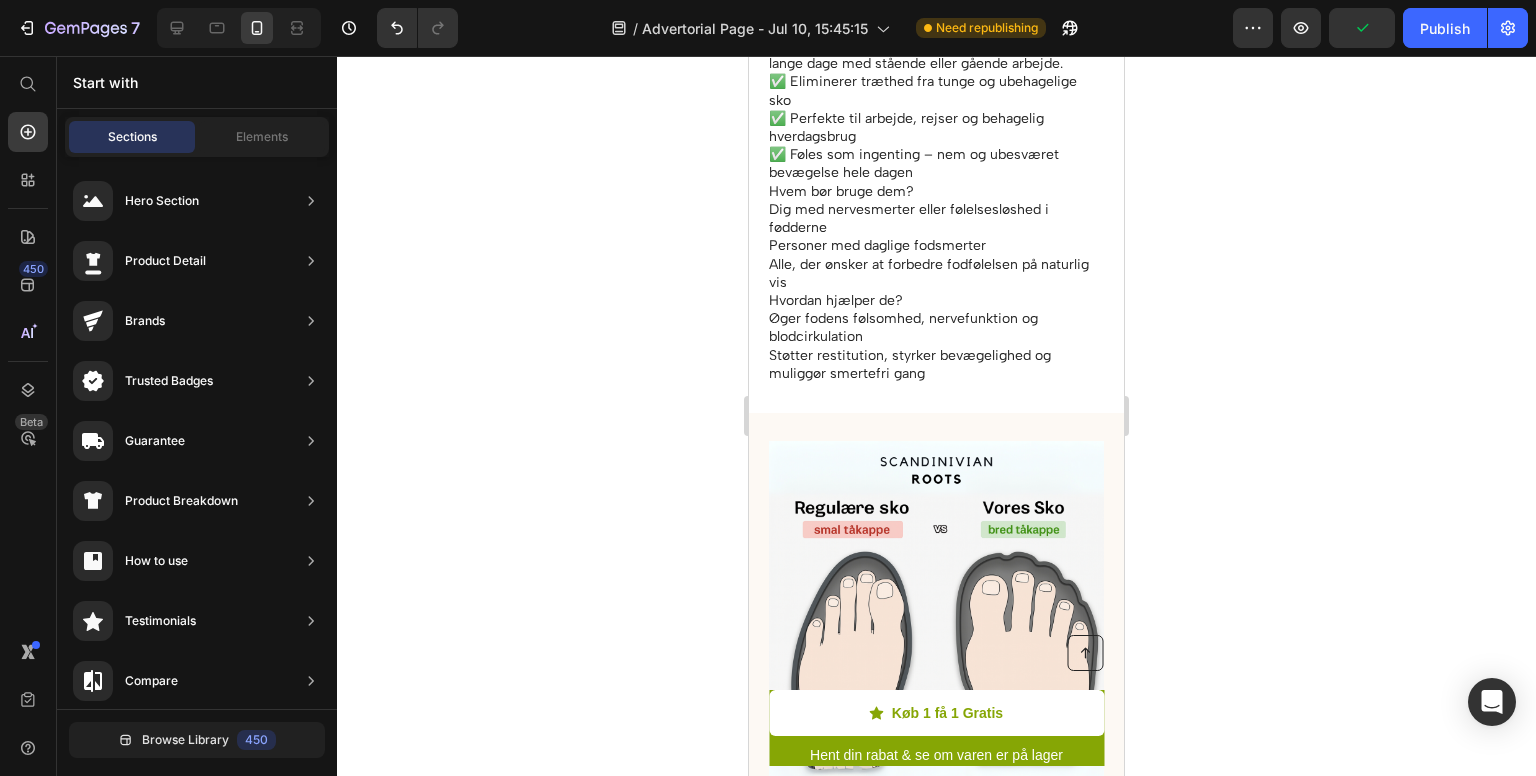 scroll, scrollTop: 5952, scrollLeft: 0, axis: vertical 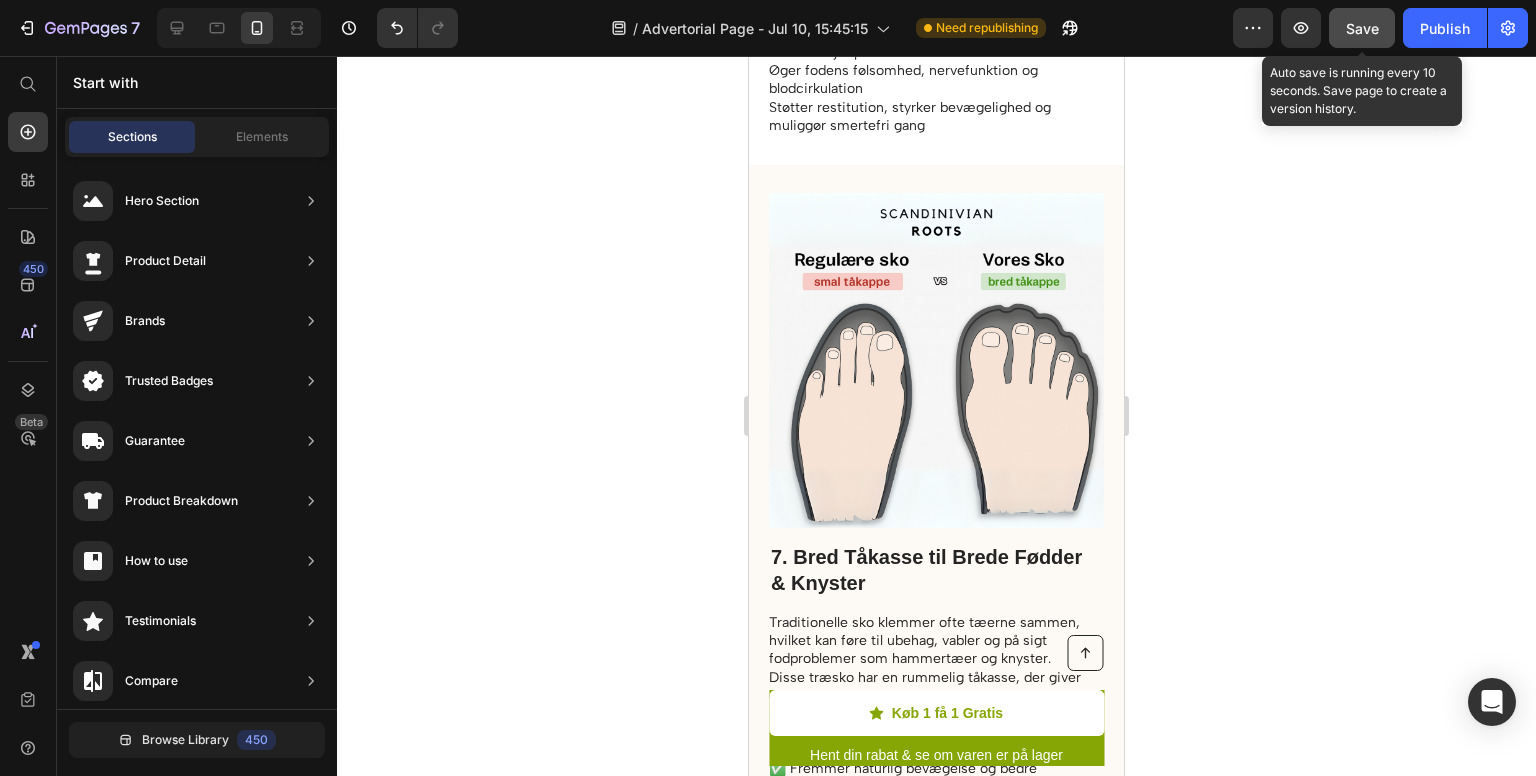 click on "Save" 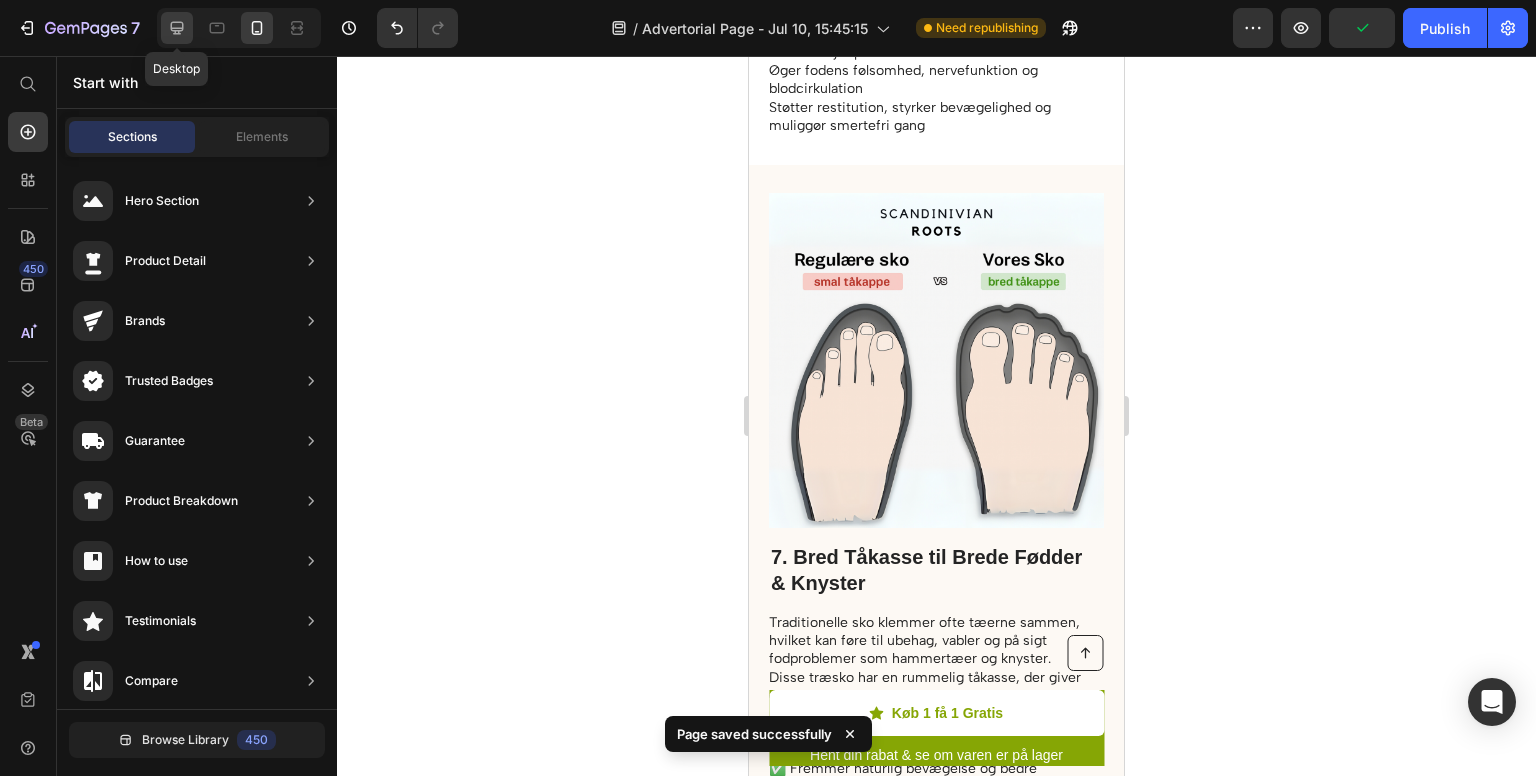 click 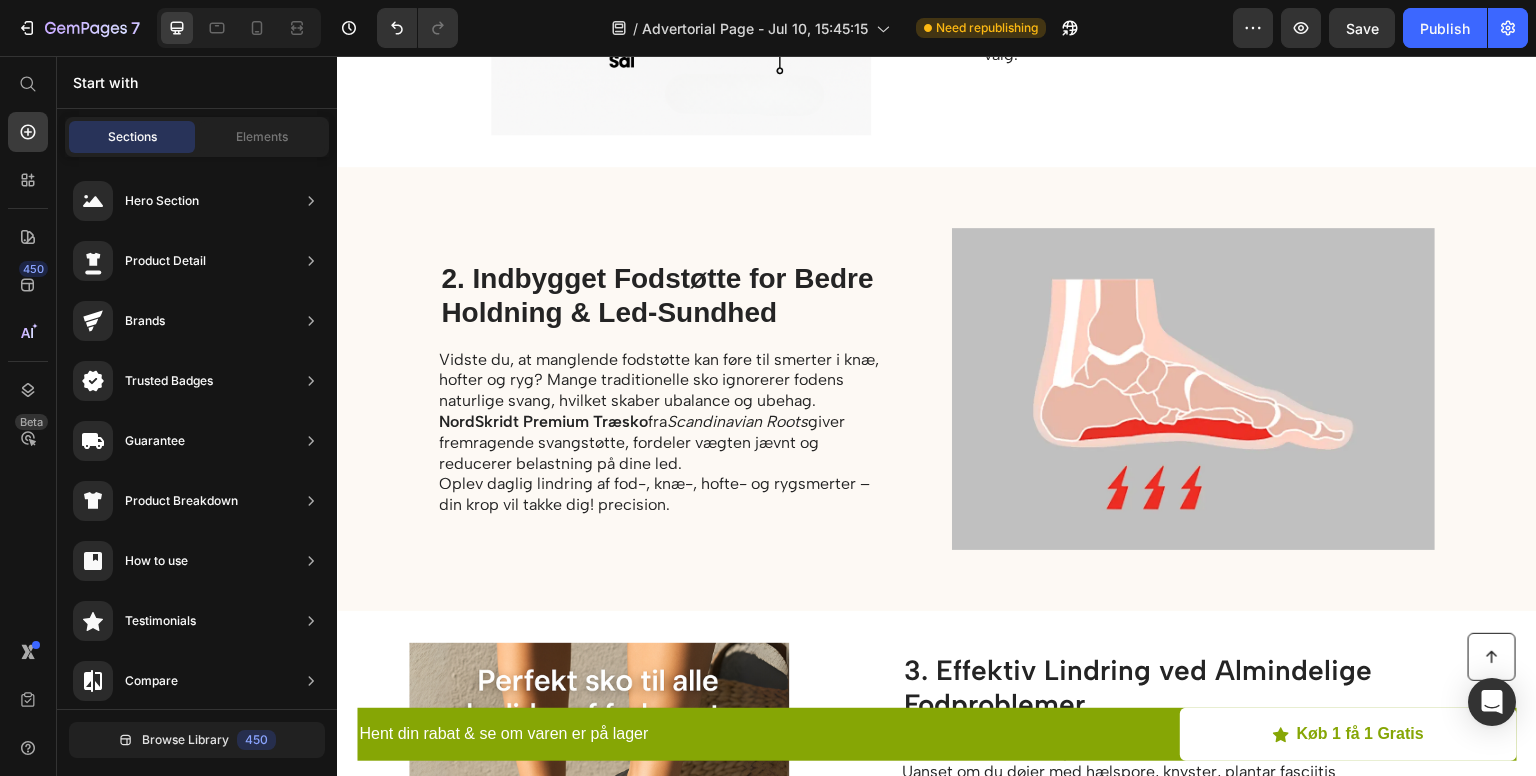 scroll, scrollTop: 3096, scrollLeft: 0, axis: vertical 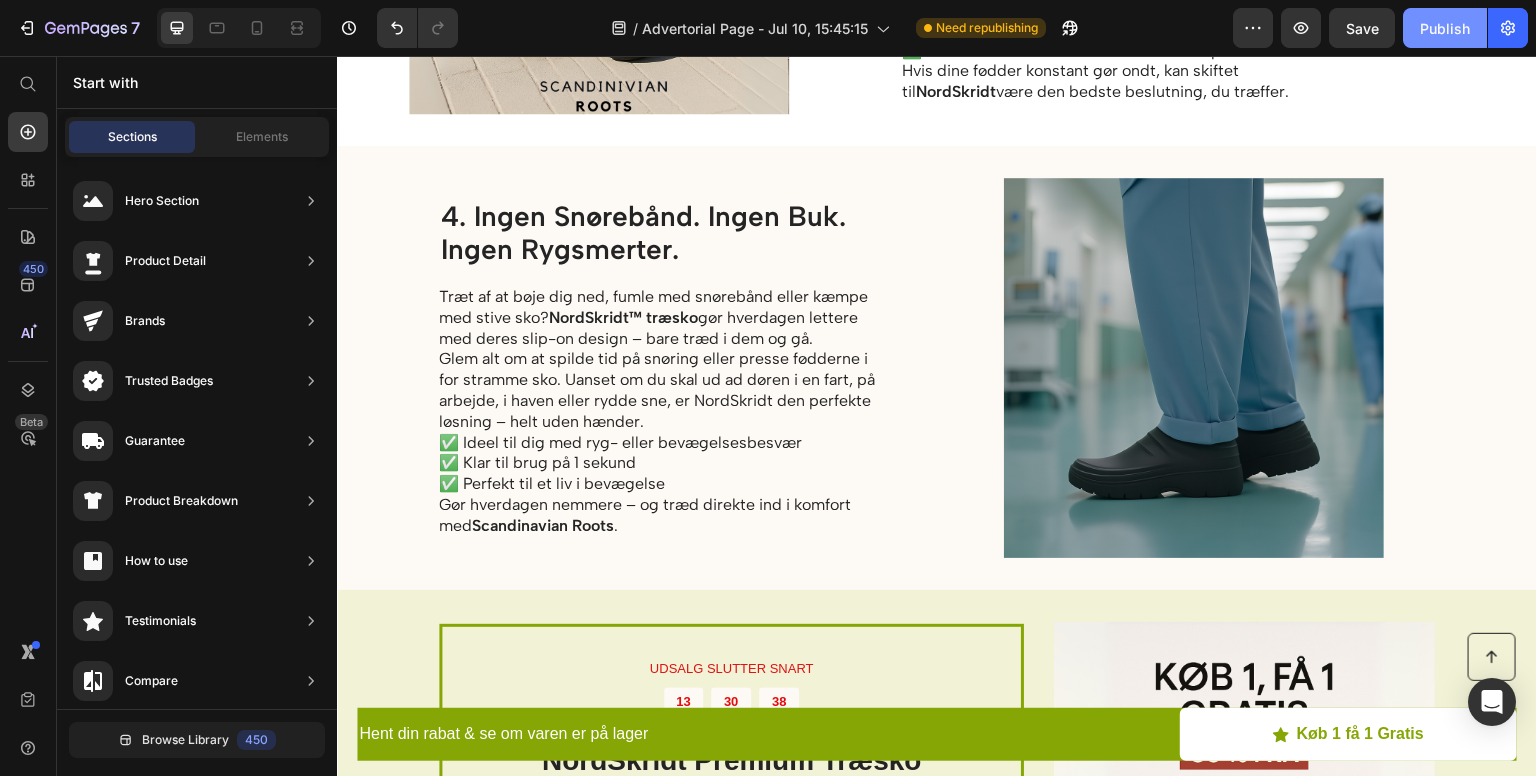 click on "Publish" at bounding box center (1445, 28) 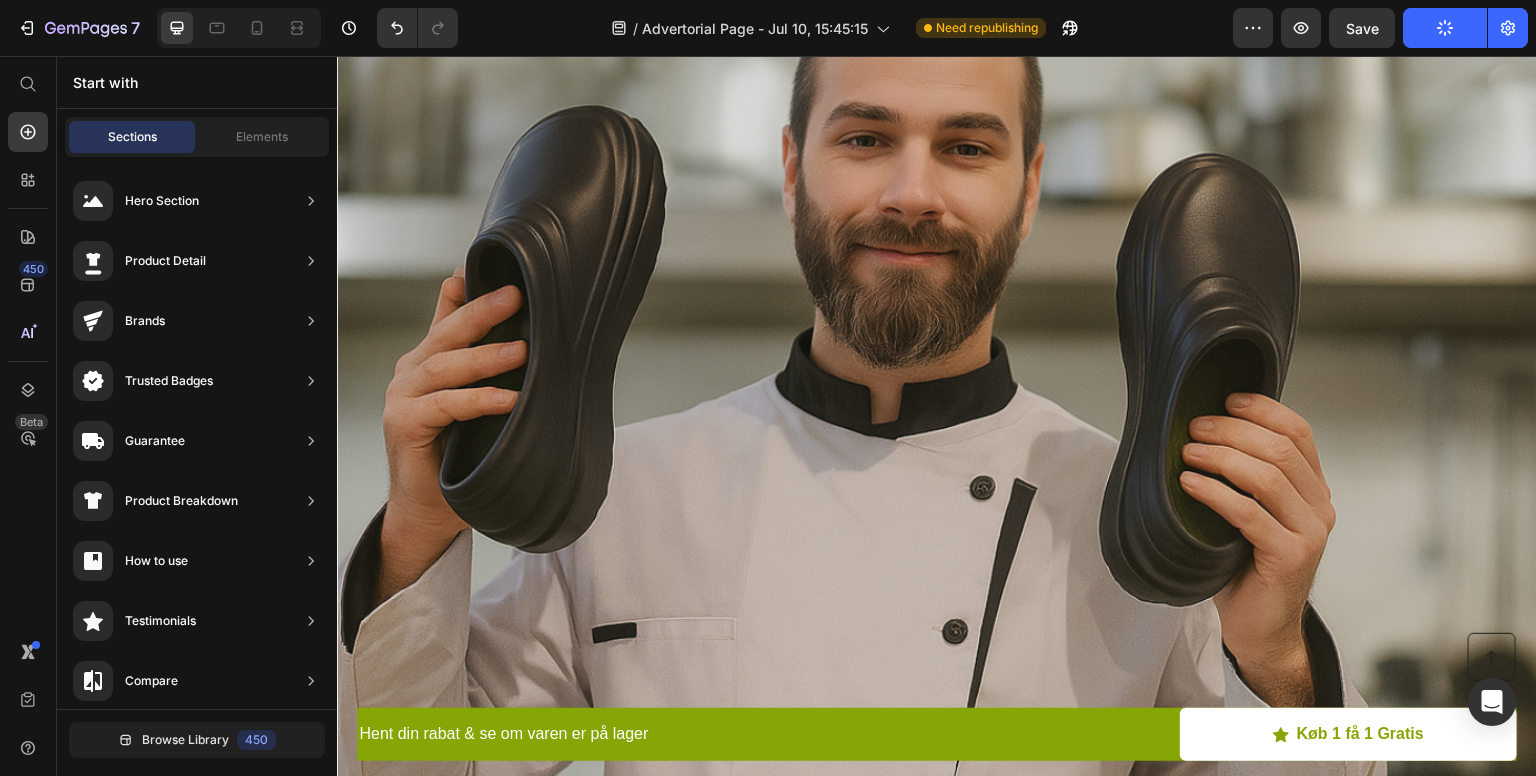 scroll, scrollTop: 0, scrollLeft: 0, axis: both 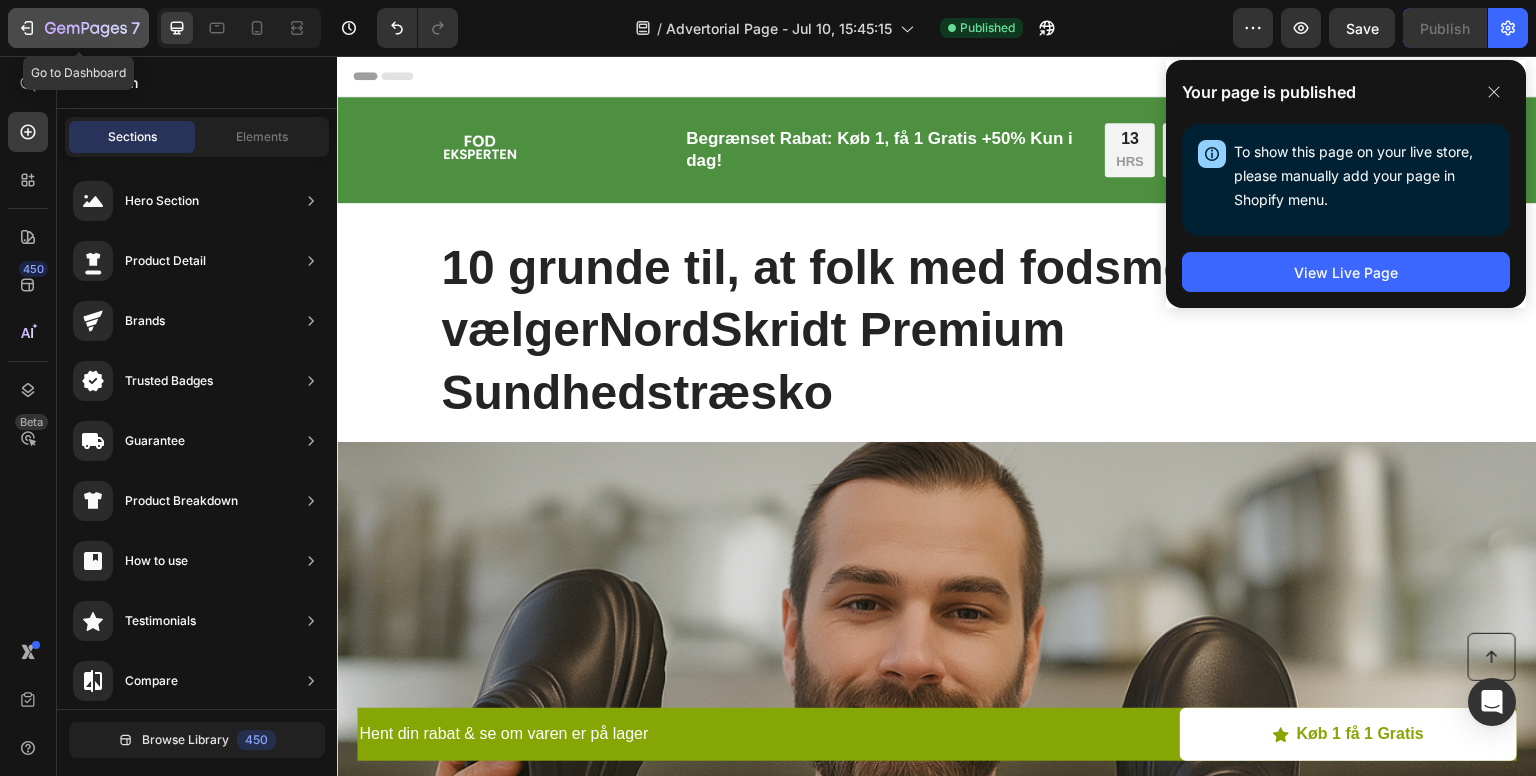 click 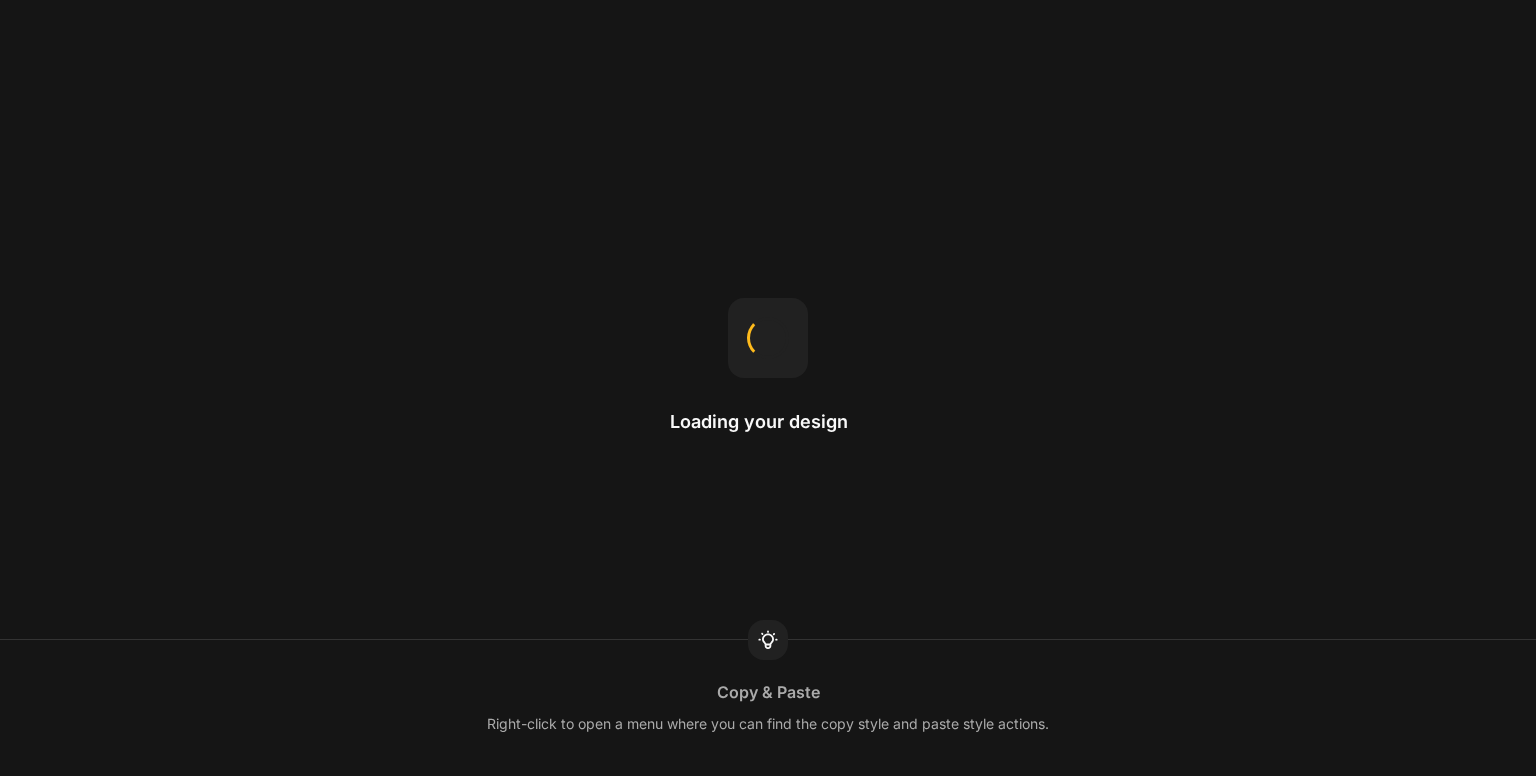 scroll, scrollTop: 0, scrollLeft: 0, axis: both 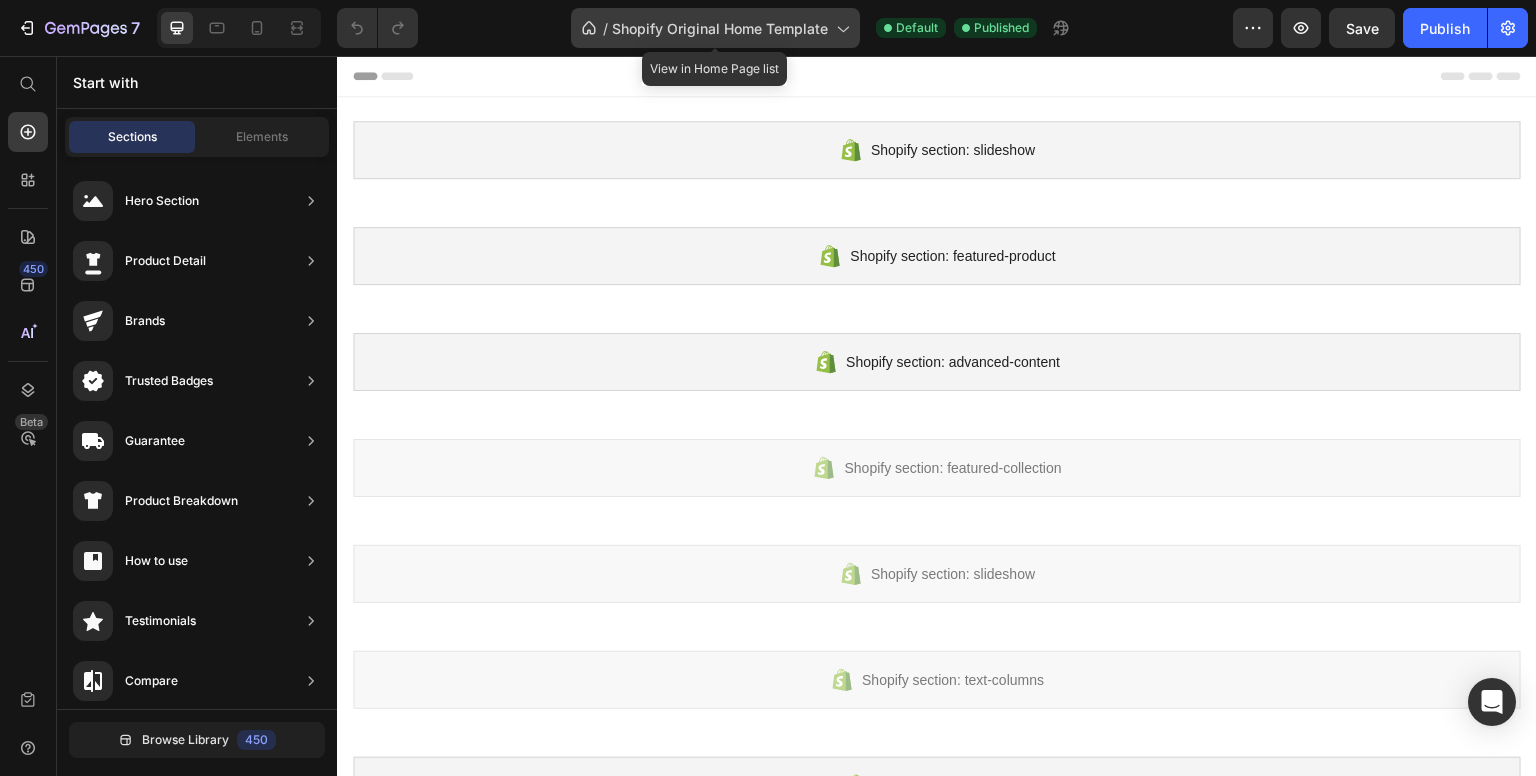 click on "Shopify Original Home Template" at bounding box center [720, 28] 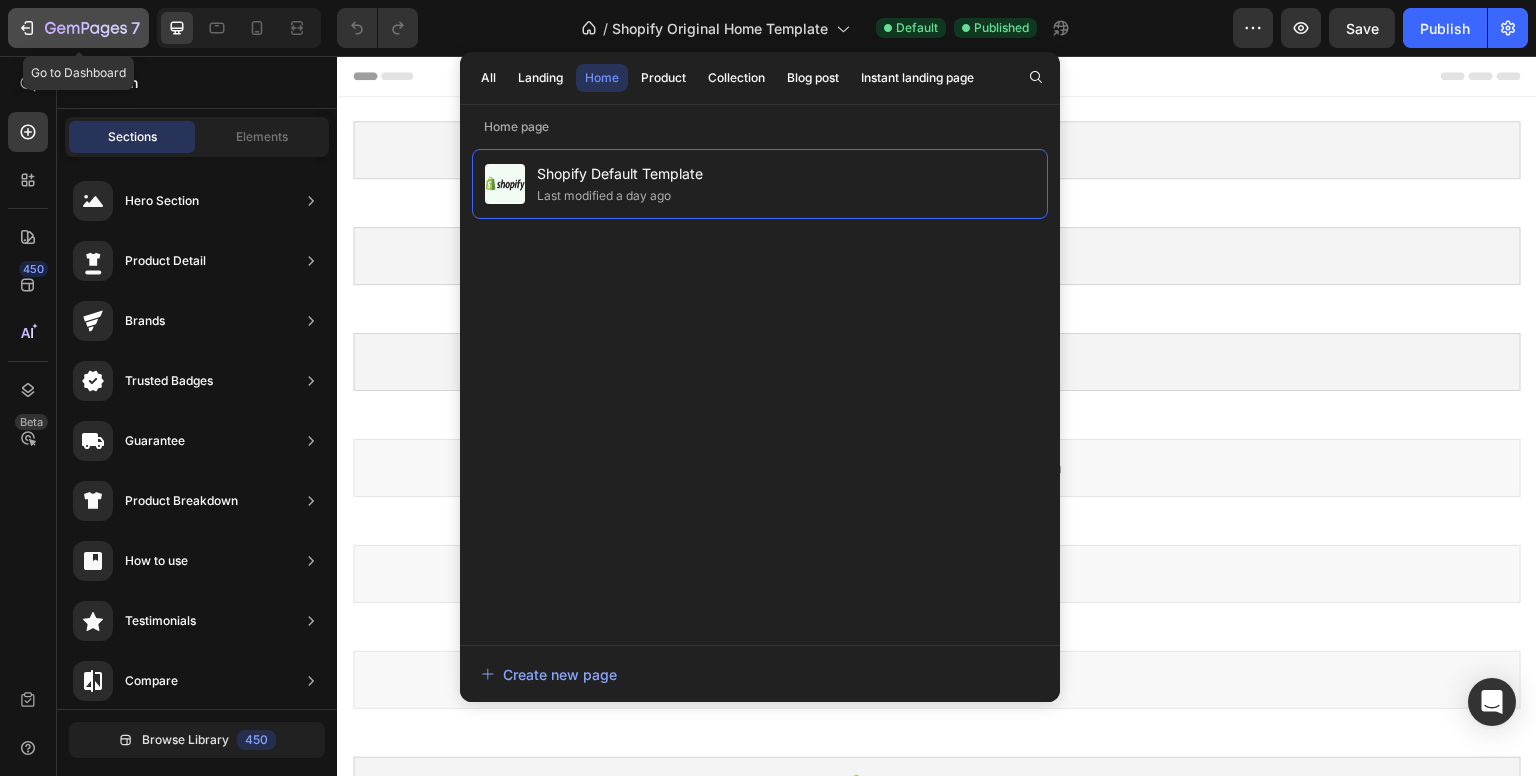 click 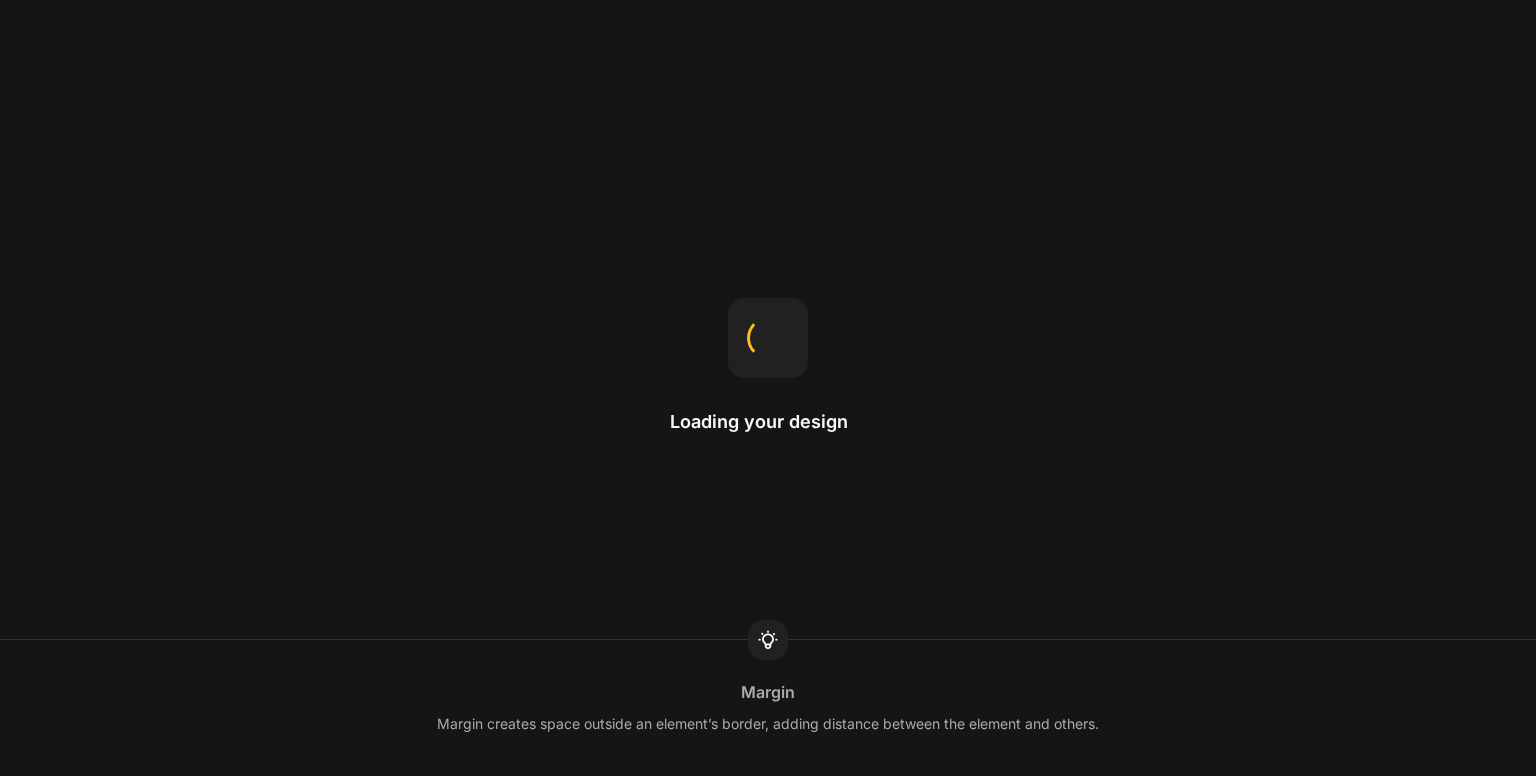 scroll, scrollTop: 0, scrollLeft: 0, axis: both 